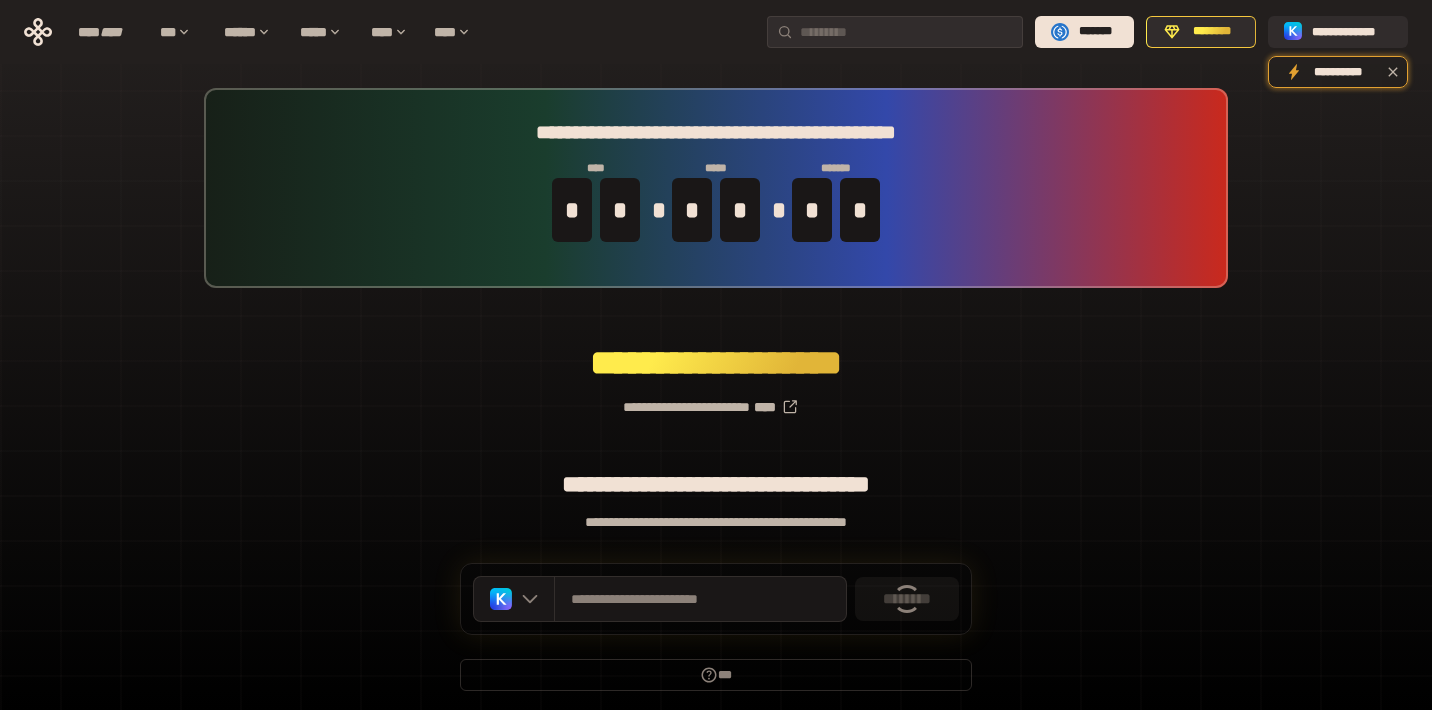 scroll, scrollTop: 0, scrollLeft: 0, axis: both 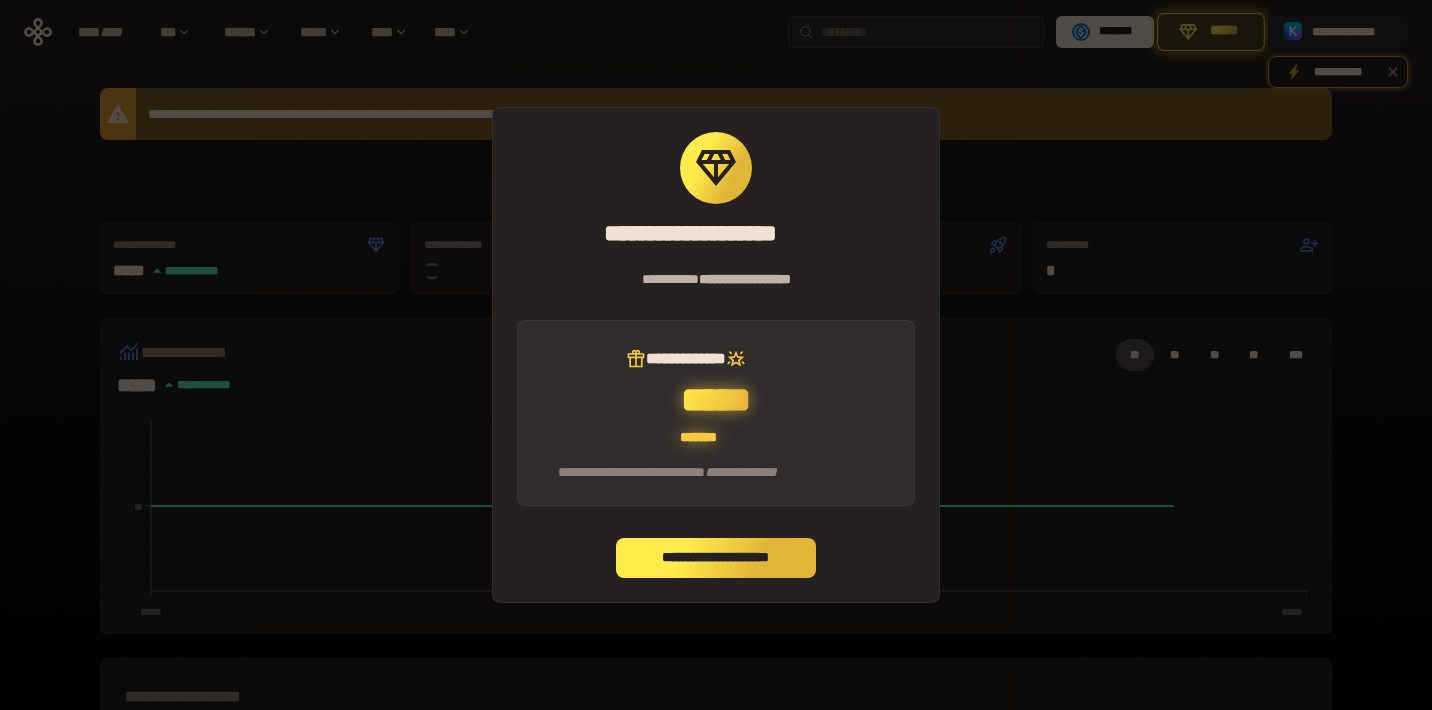 click on "**********" at bounding box center [716, 558] 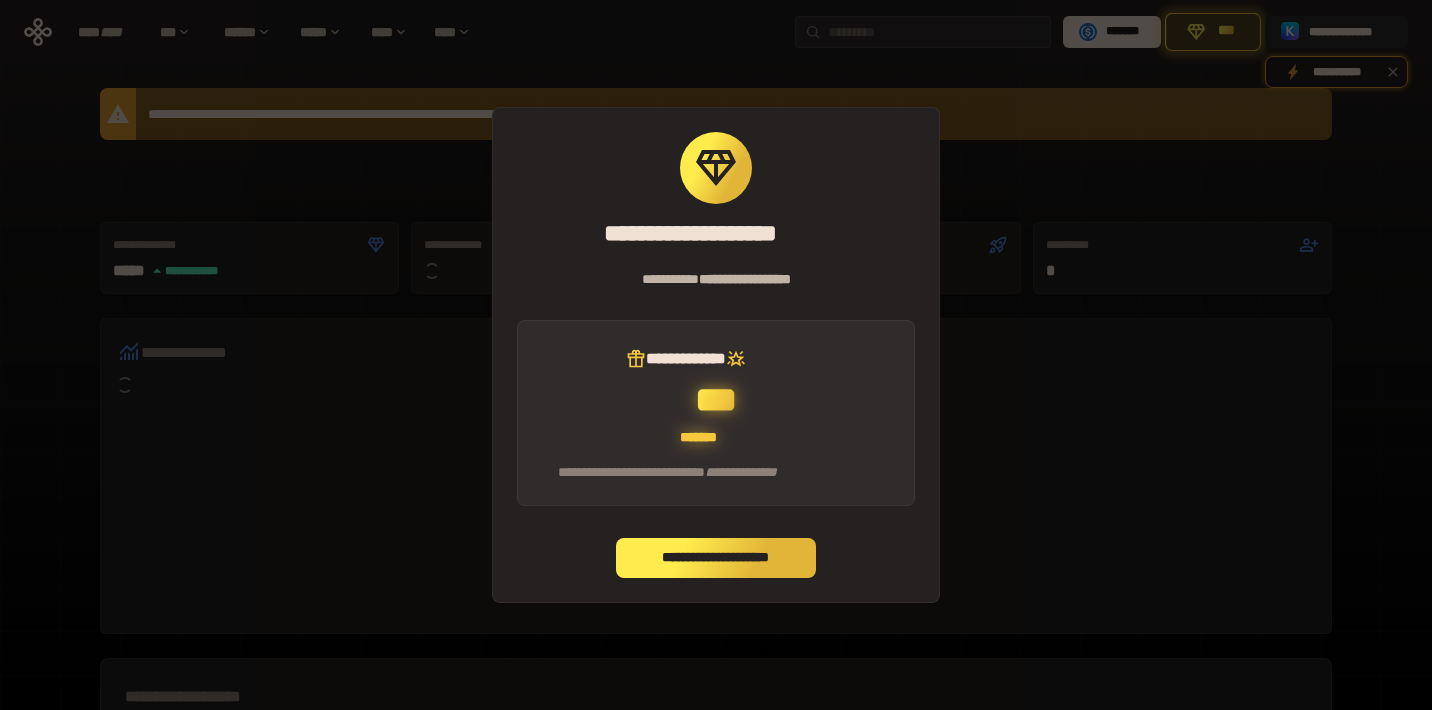 scroll, scrollTop: 0, scrollLeft: 0, axis: both 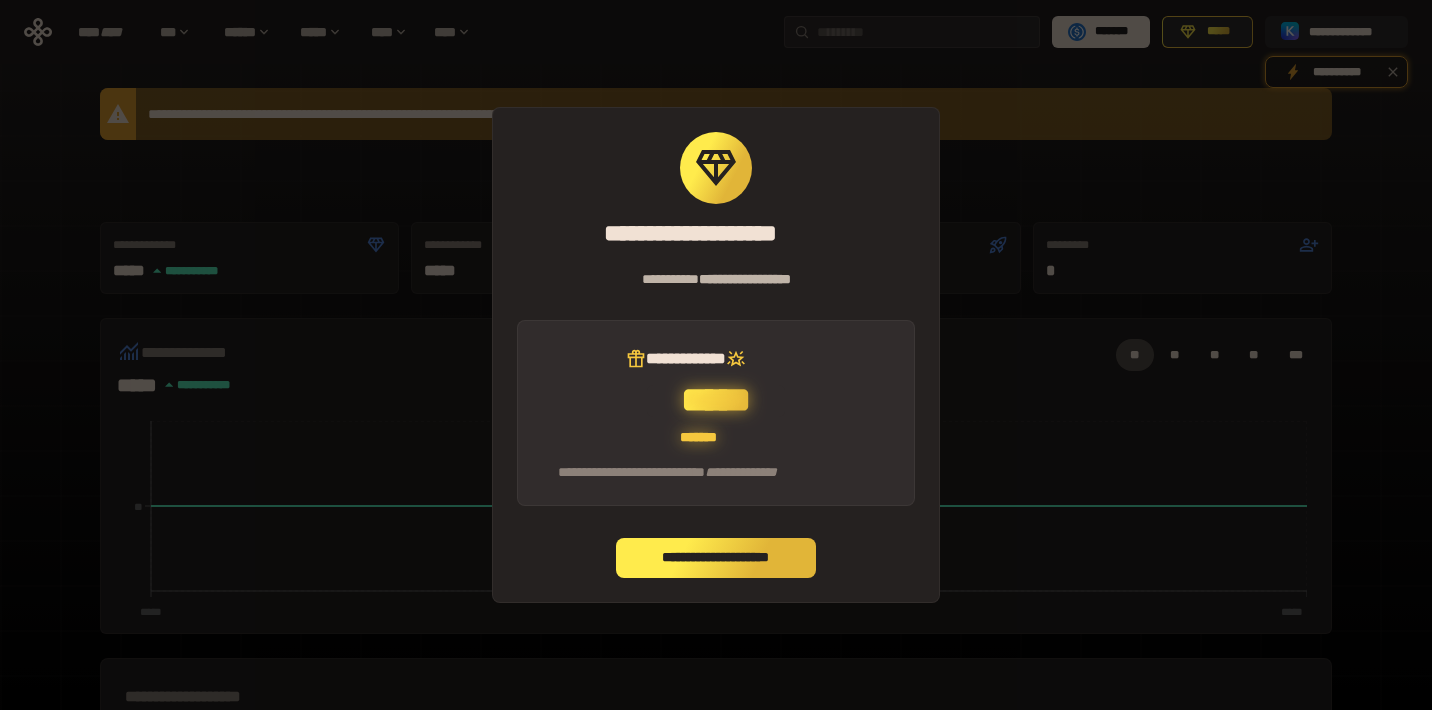click on "**********" at bounding box center [716, 558] 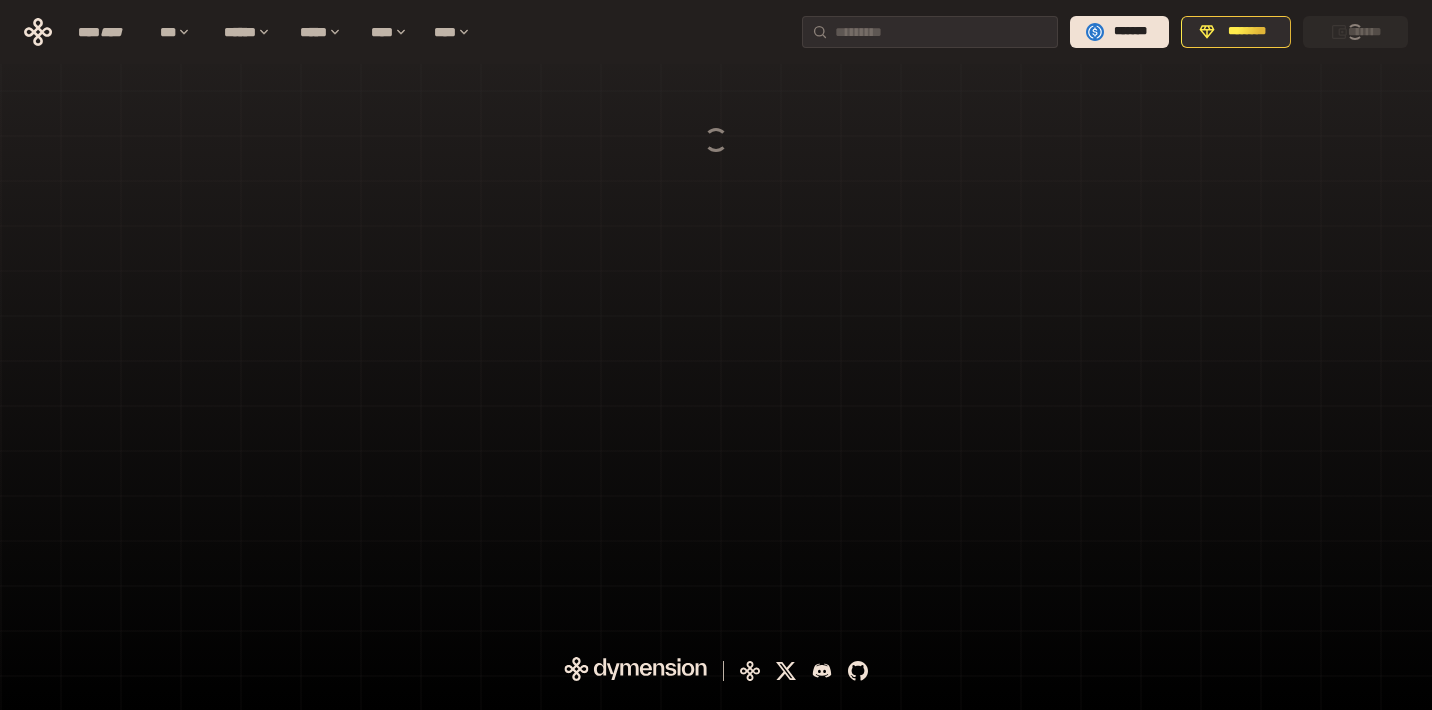 scroll, scrollTop: 0, scrollLeft: 0, axis: both 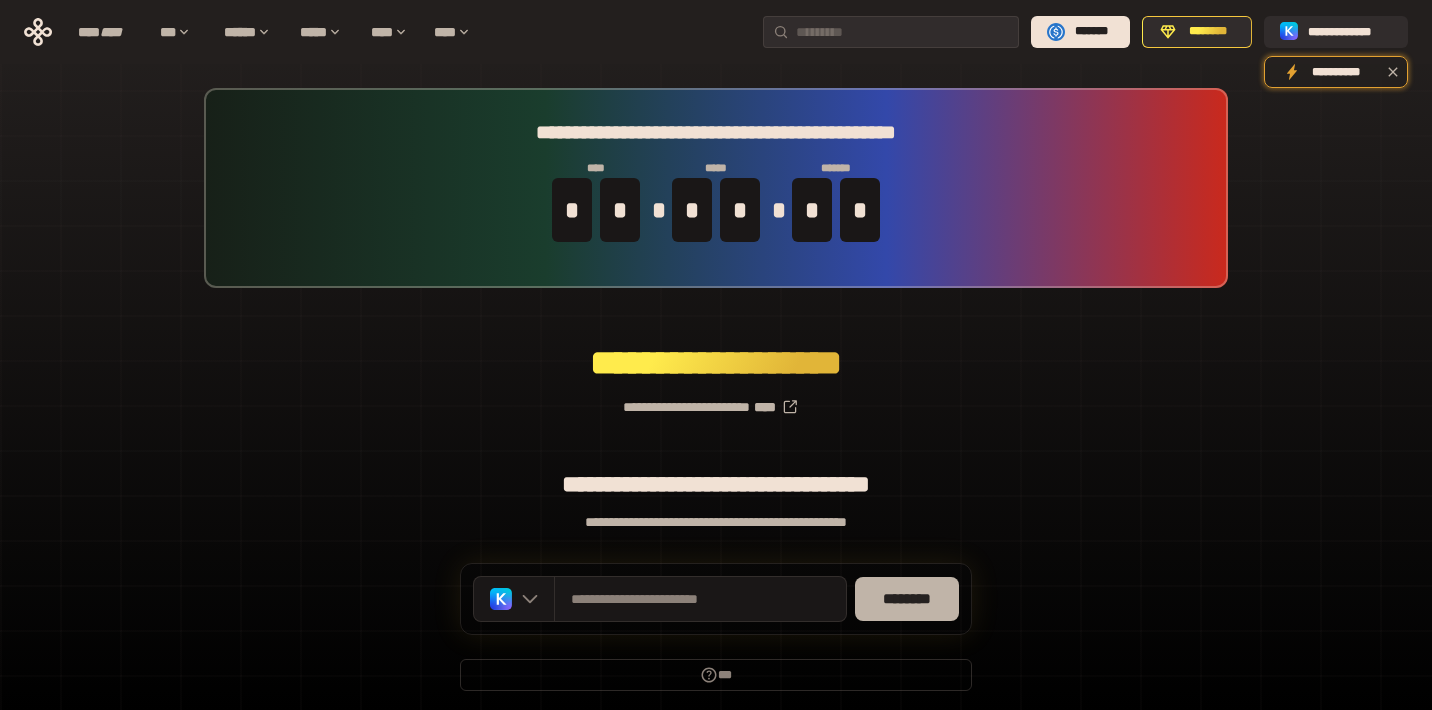 click on "********" at bounding box center [907, 599] 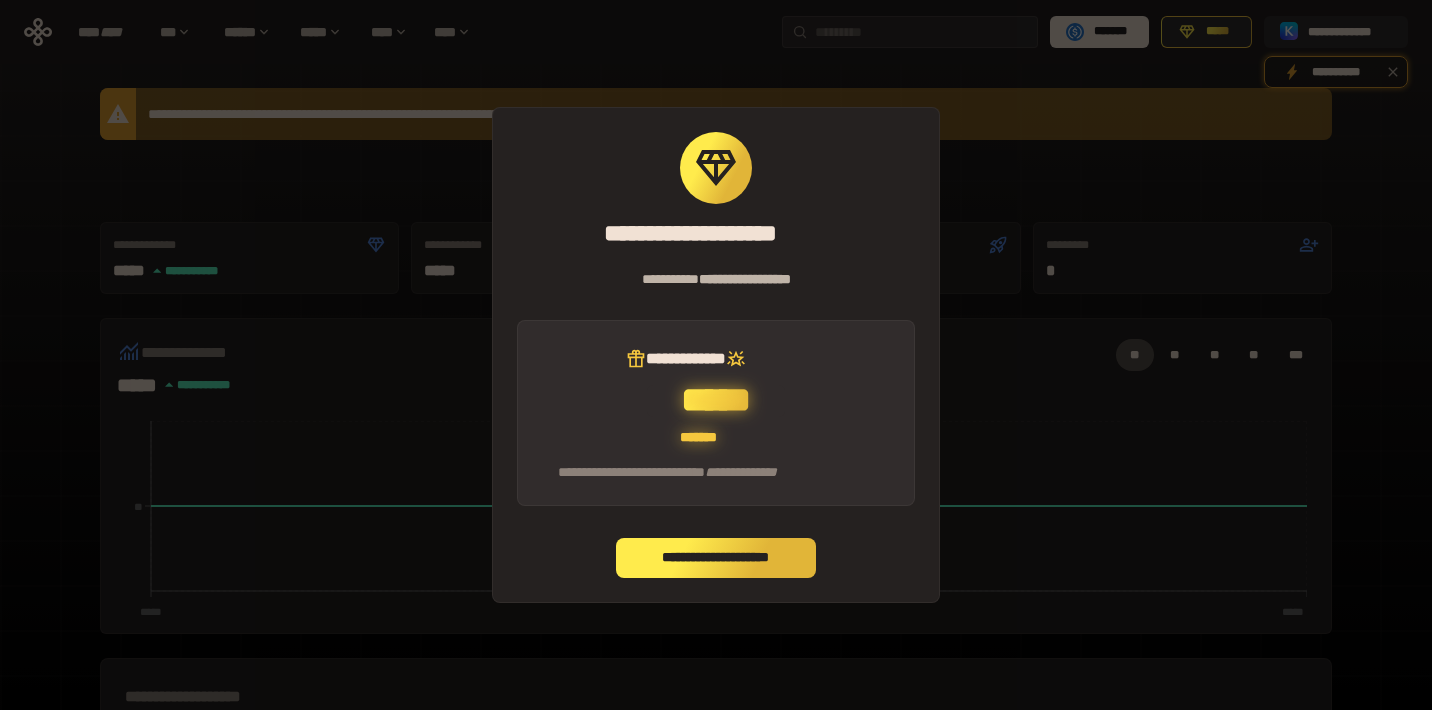 click on "**********" at bounding box center (716, 558) 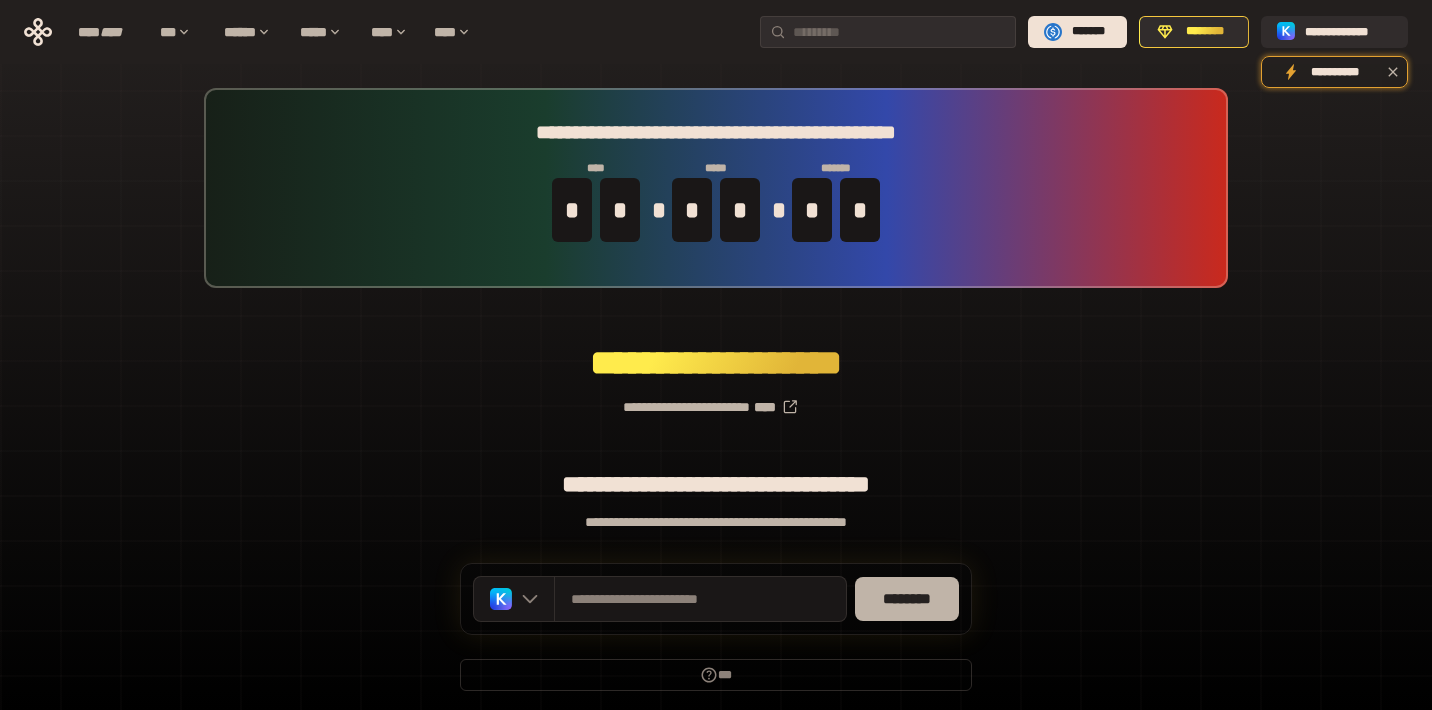 scroll, scrollTop: 0, scrollLeft: 0, axis: both 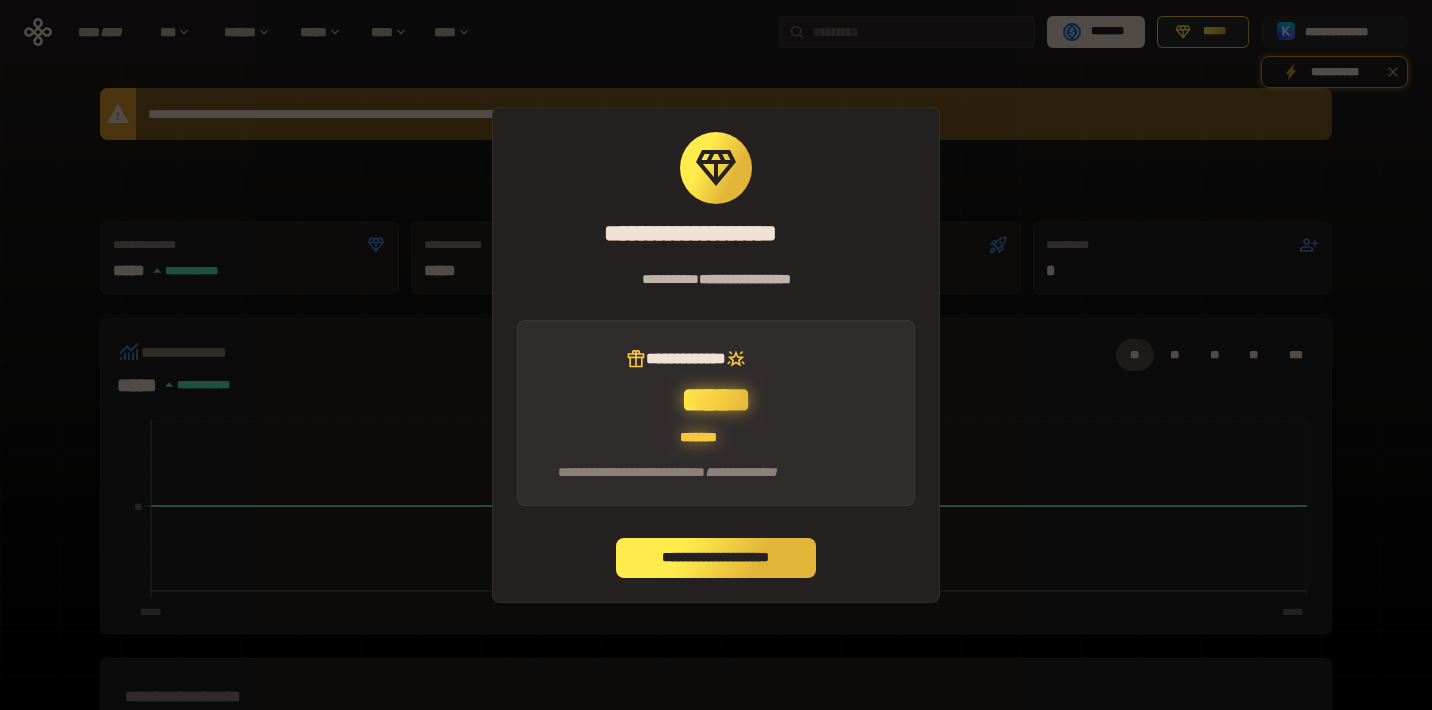 click on "**********" at bounding box center [716, 558] 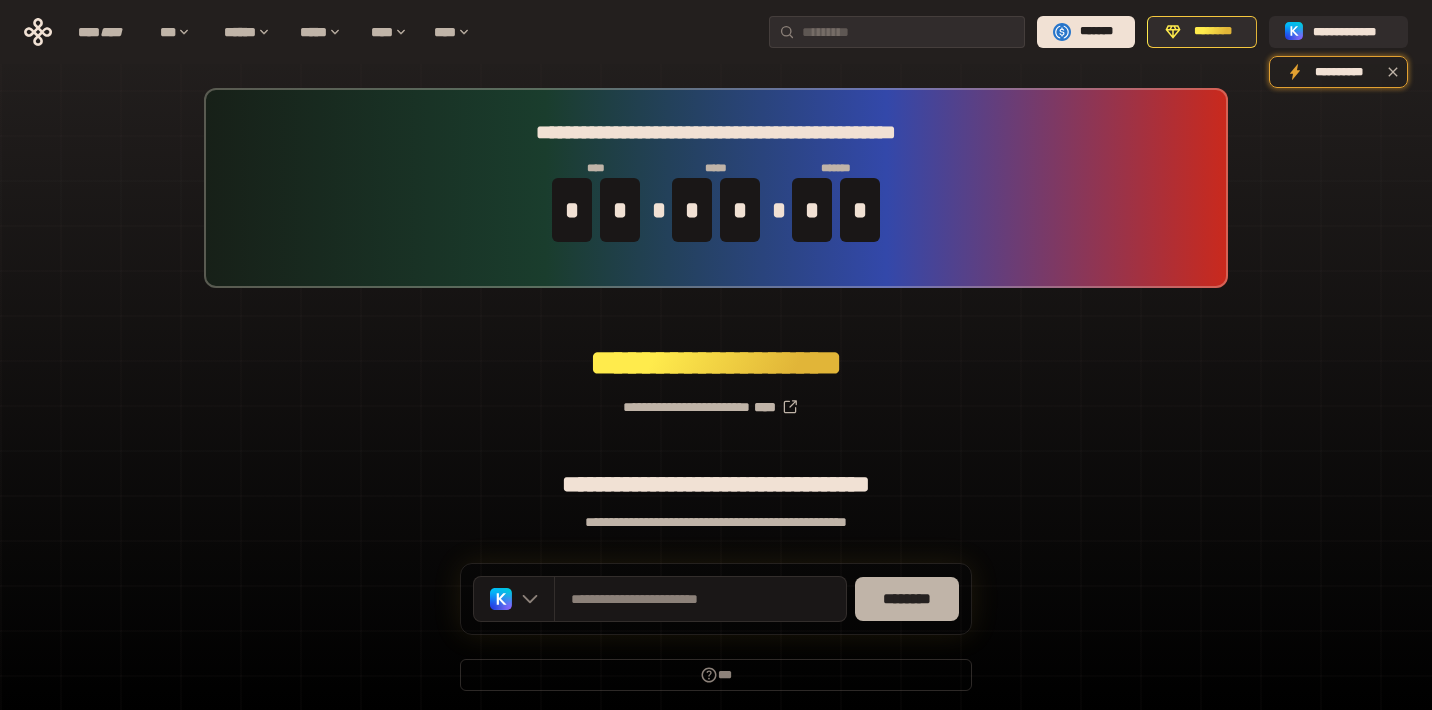 scroll, scrollTop: 0, scrollLeft: 0, axis: both 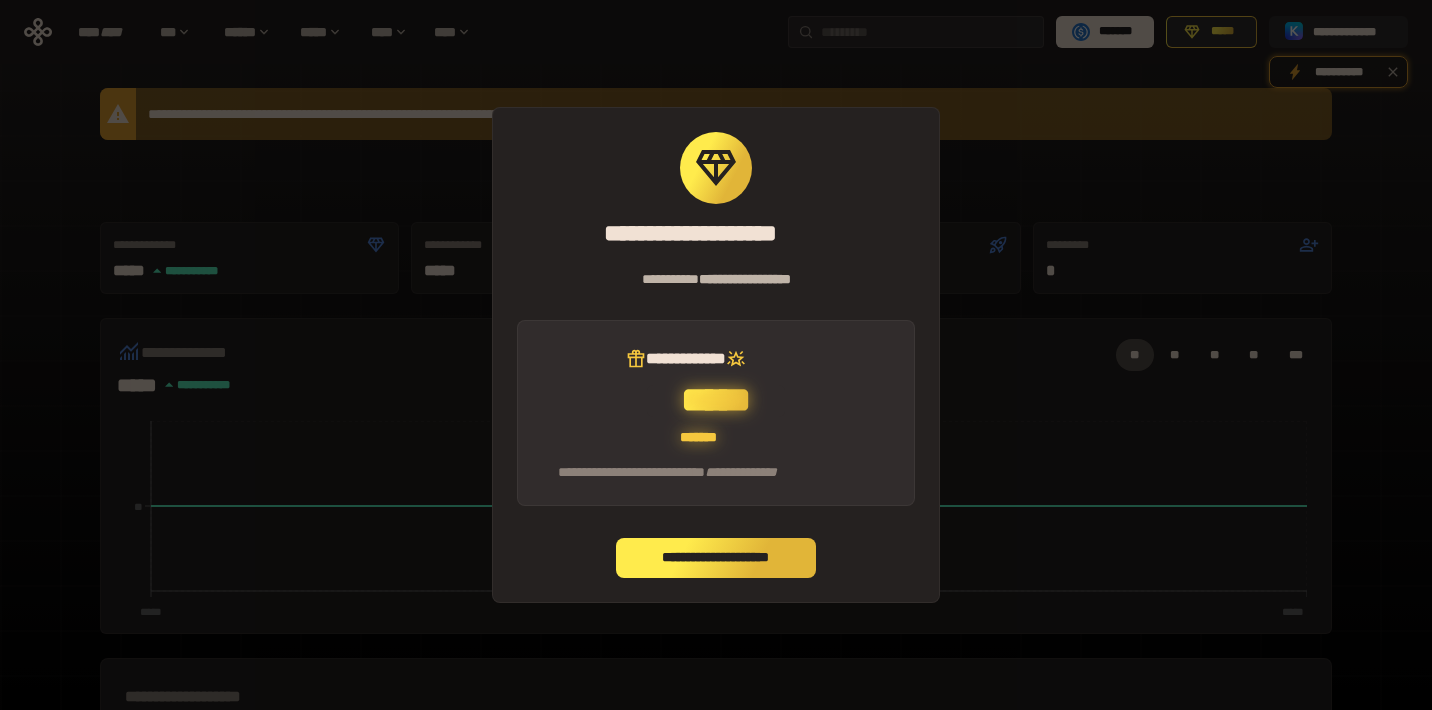 click on "**********" at bounding box center [716, 558] 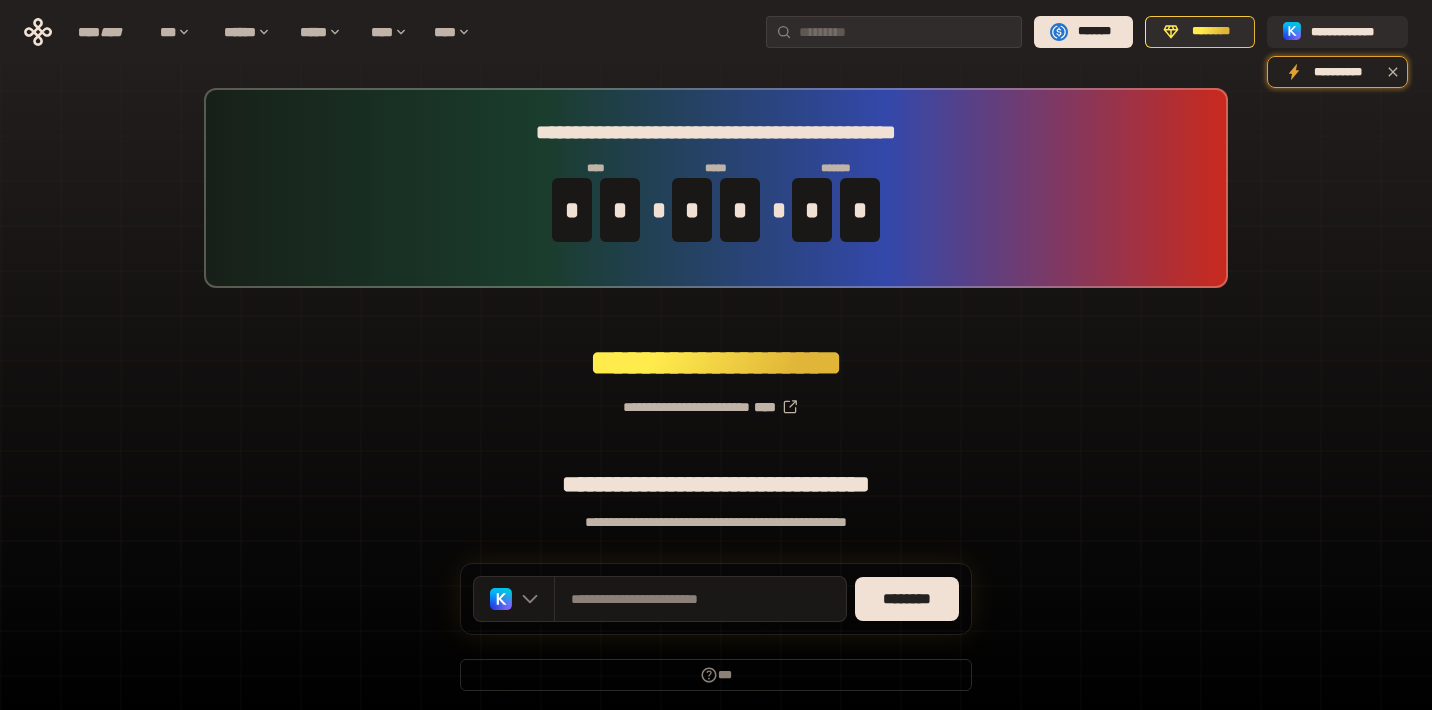 scroll, scrollTop: 0, scrollLeft: 0, axis: both 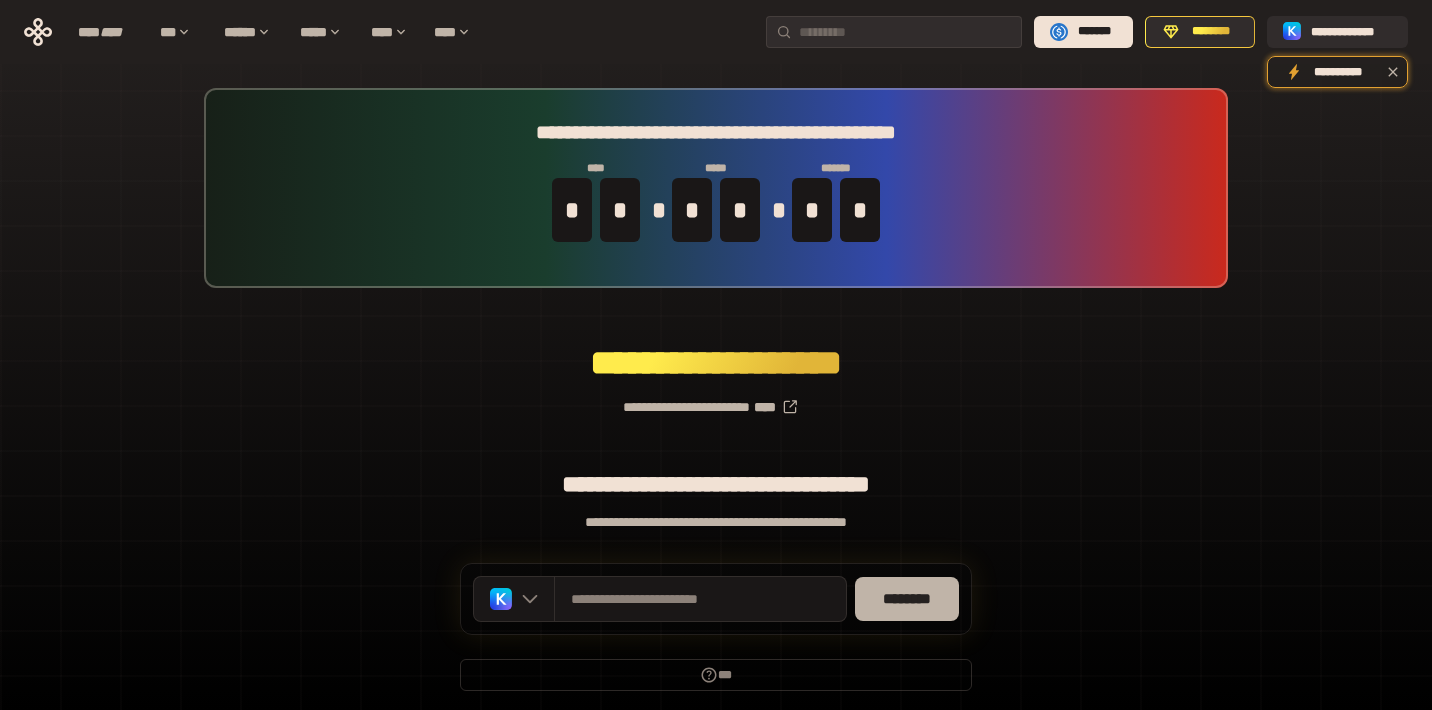 click on "********" at bounding box center [907, 599] 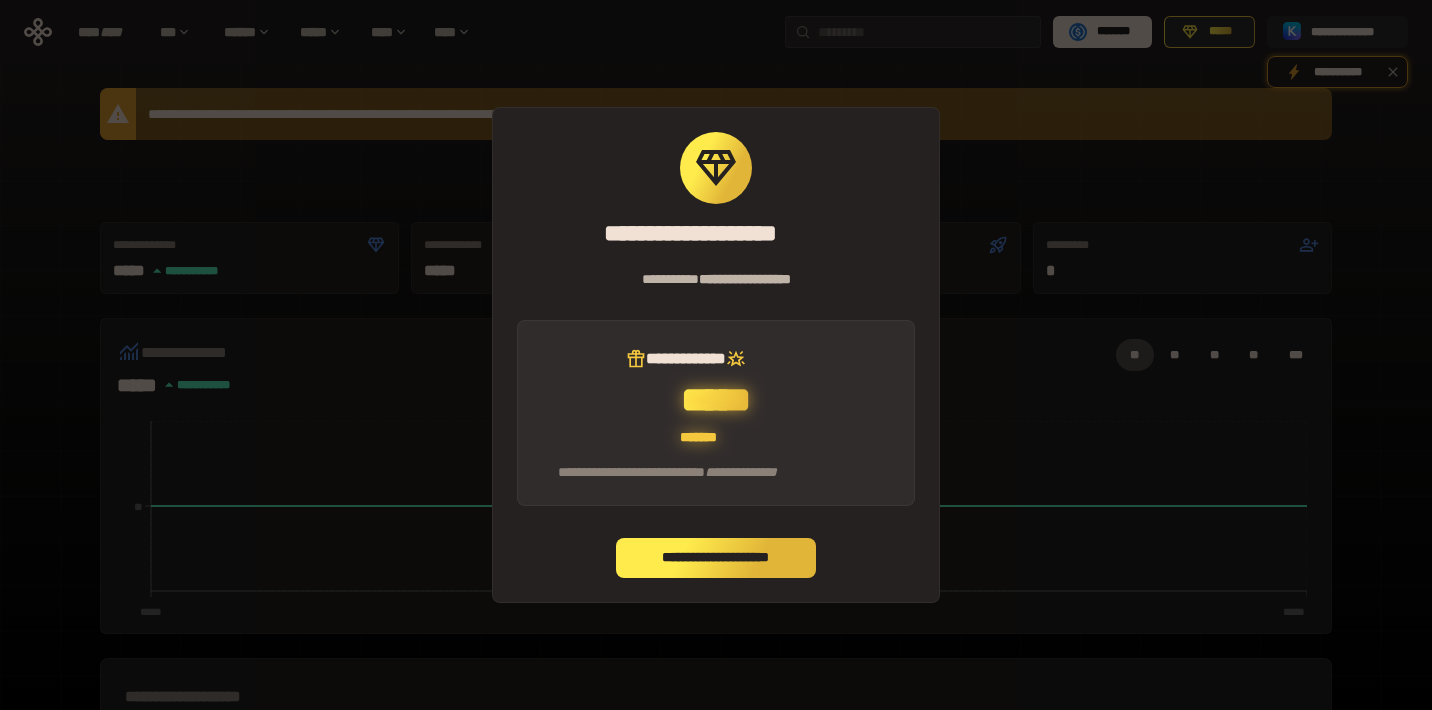 click on "**********" at bounding box center (716, 558) 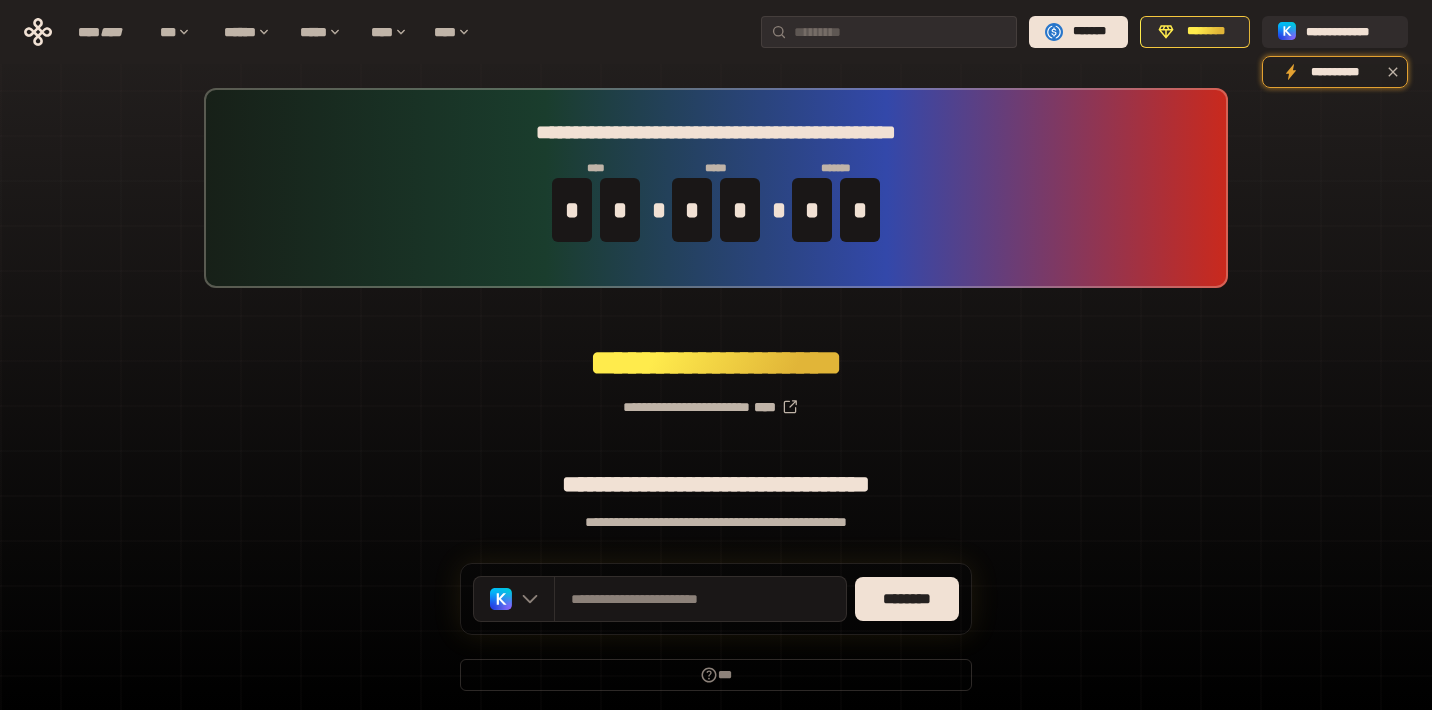 scroll, scrollTop: 0, scrollLeft: 0, axis: both 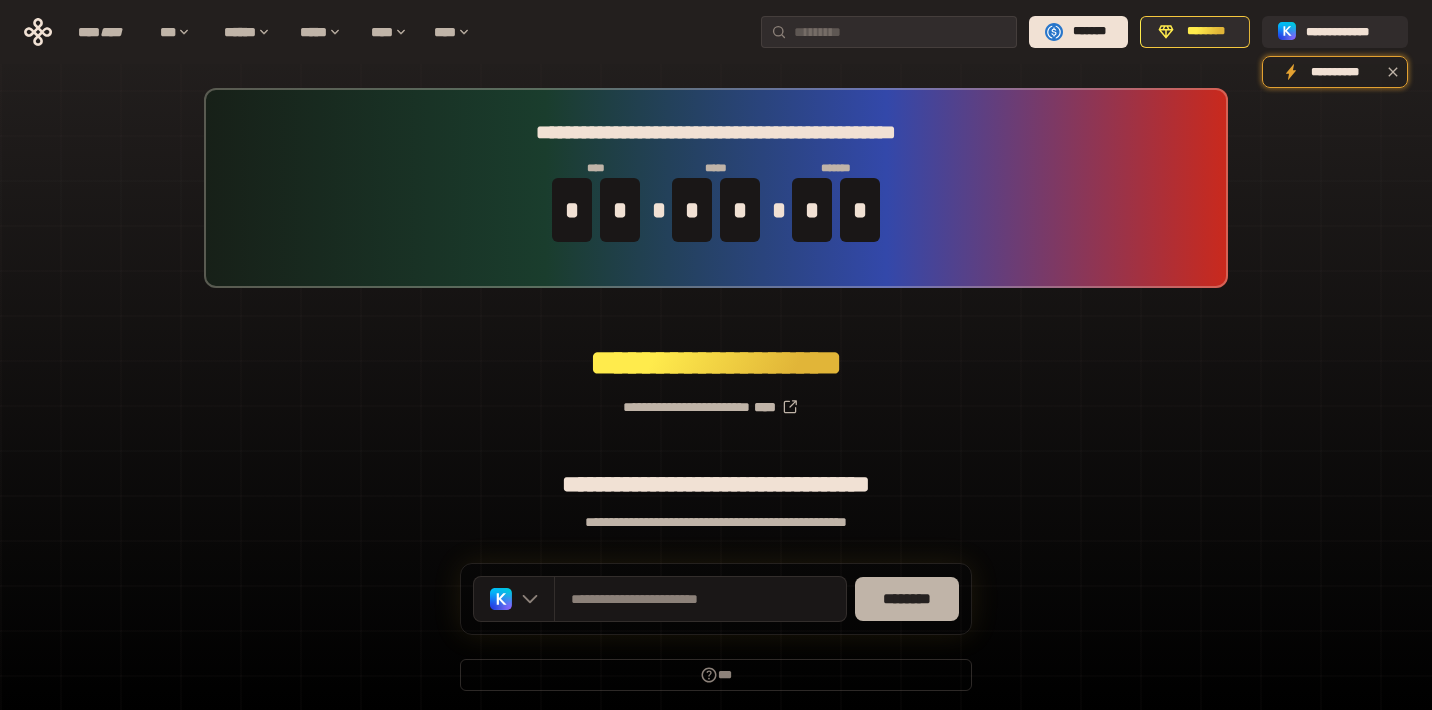 click on "********" at bounding box center [907, 599] 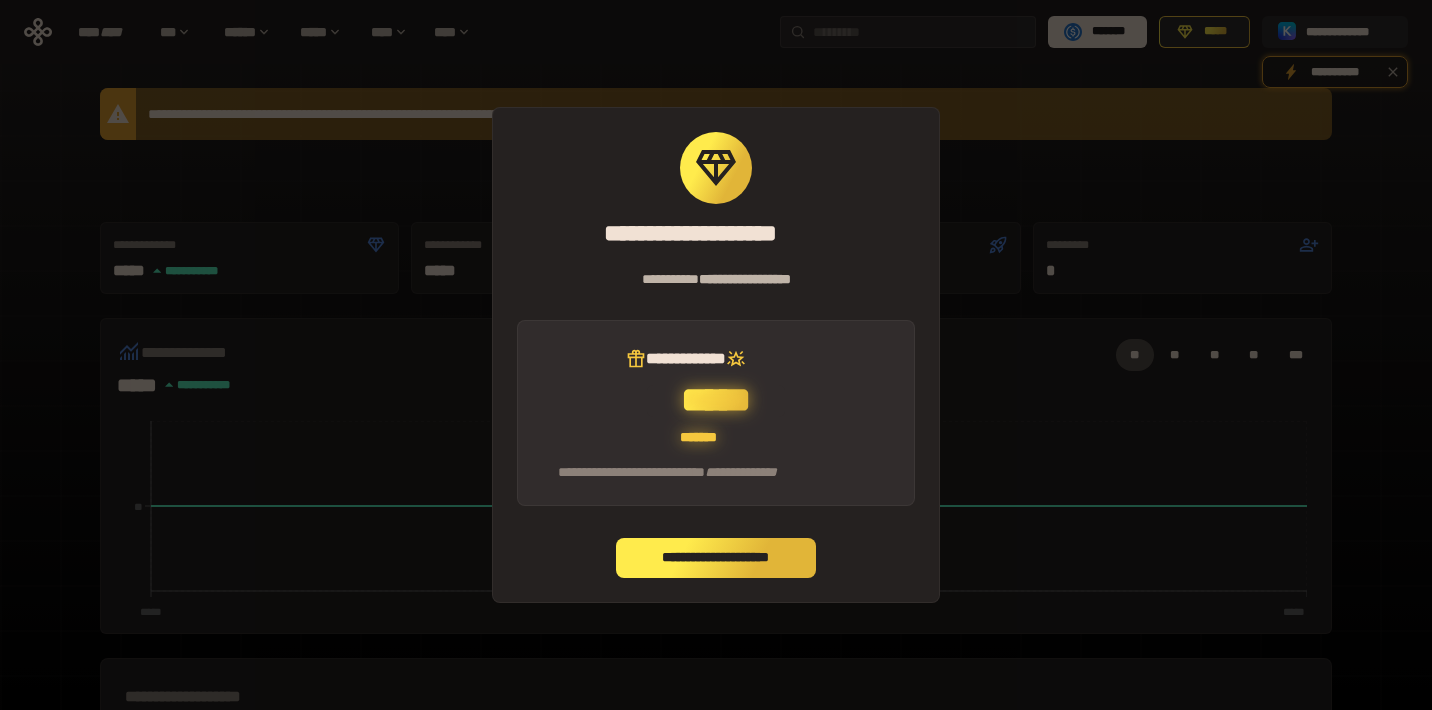 click on "**********" at bounding box center [716, 558] 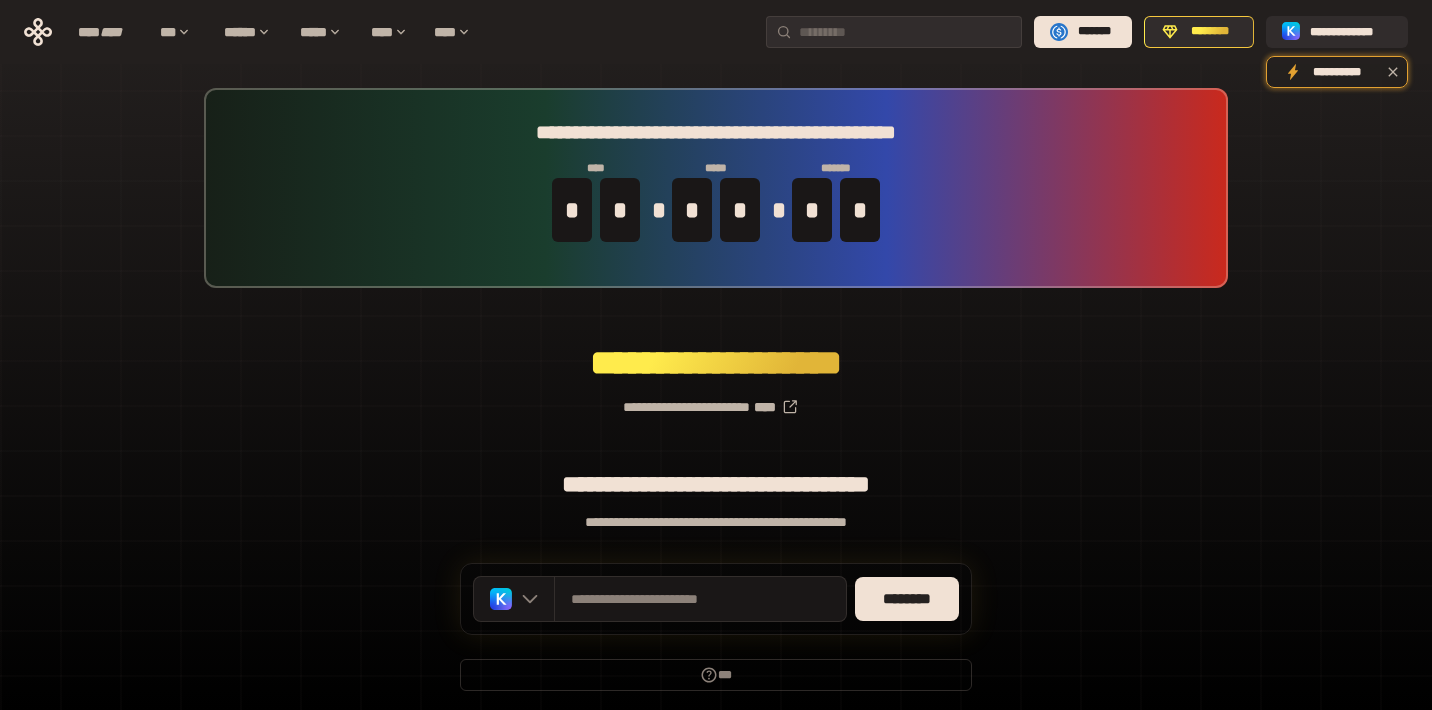 scroll, scrollTop: 0, scrollLeft: 0, axis: both 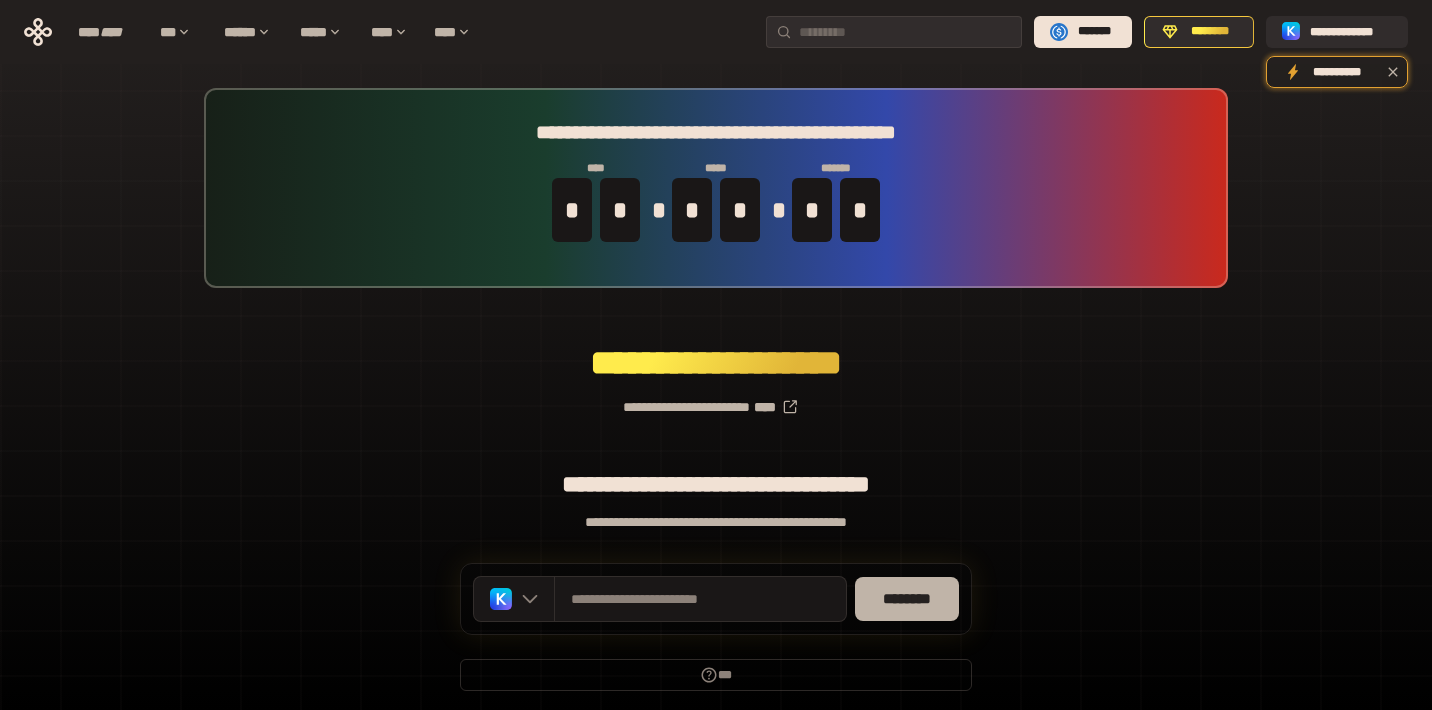 click on "********" at bounding box center [907, 599] 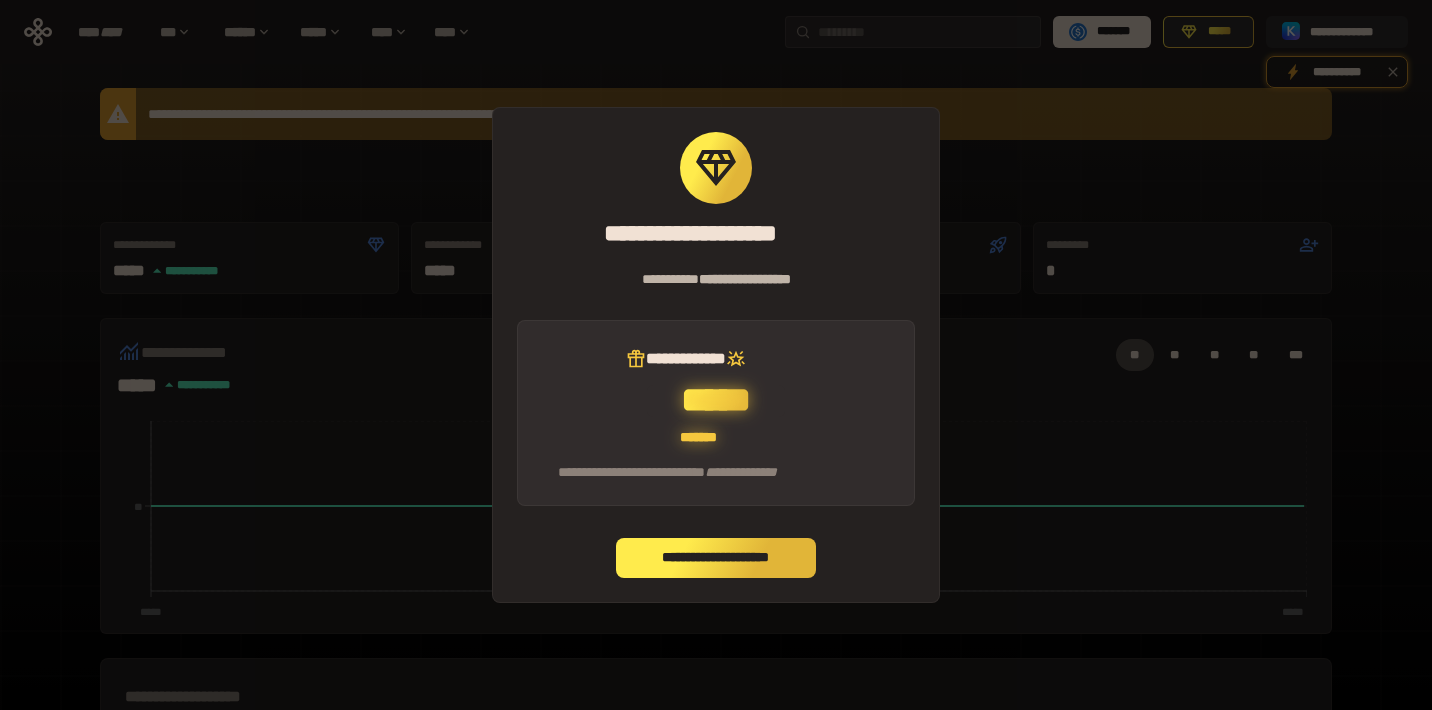 click on "**********" at bounding box center [716, 558] 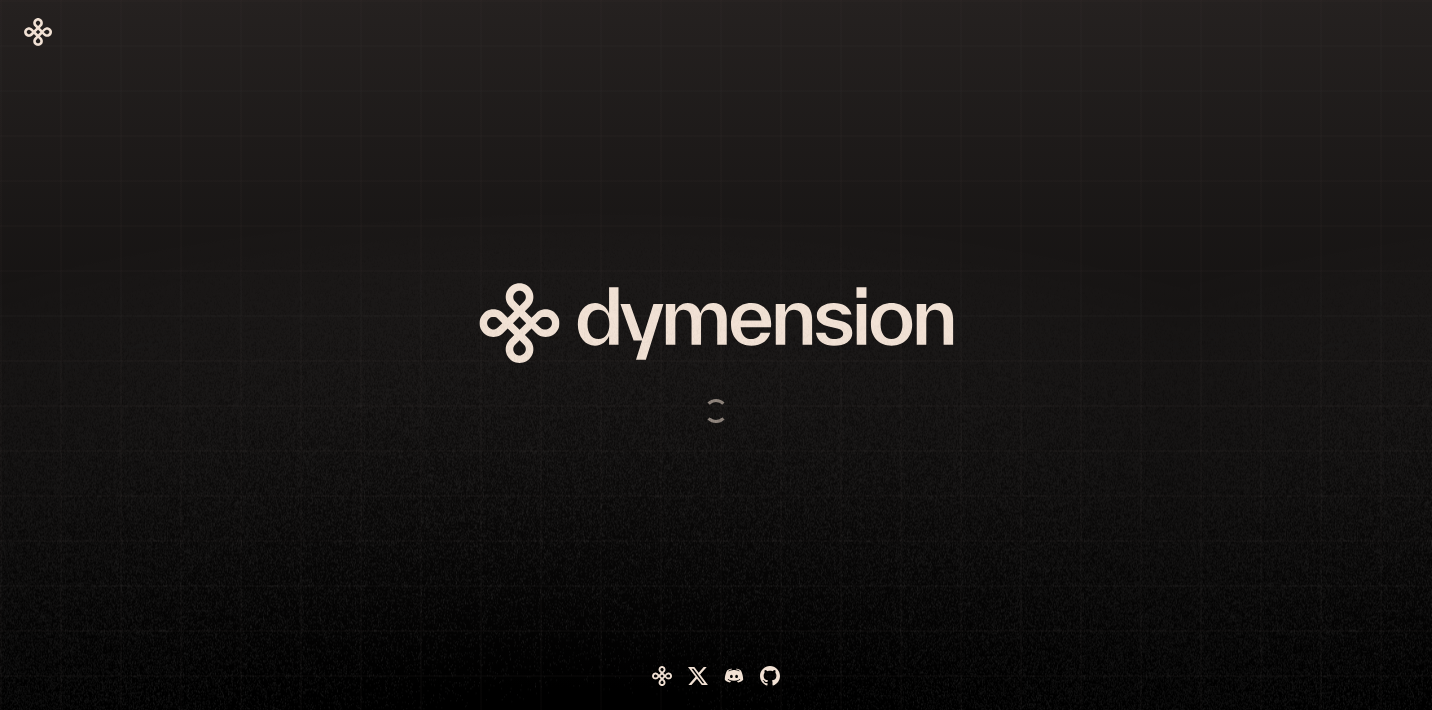 scroll, scrollTop: 0, scrollLeft: 0, axis: both 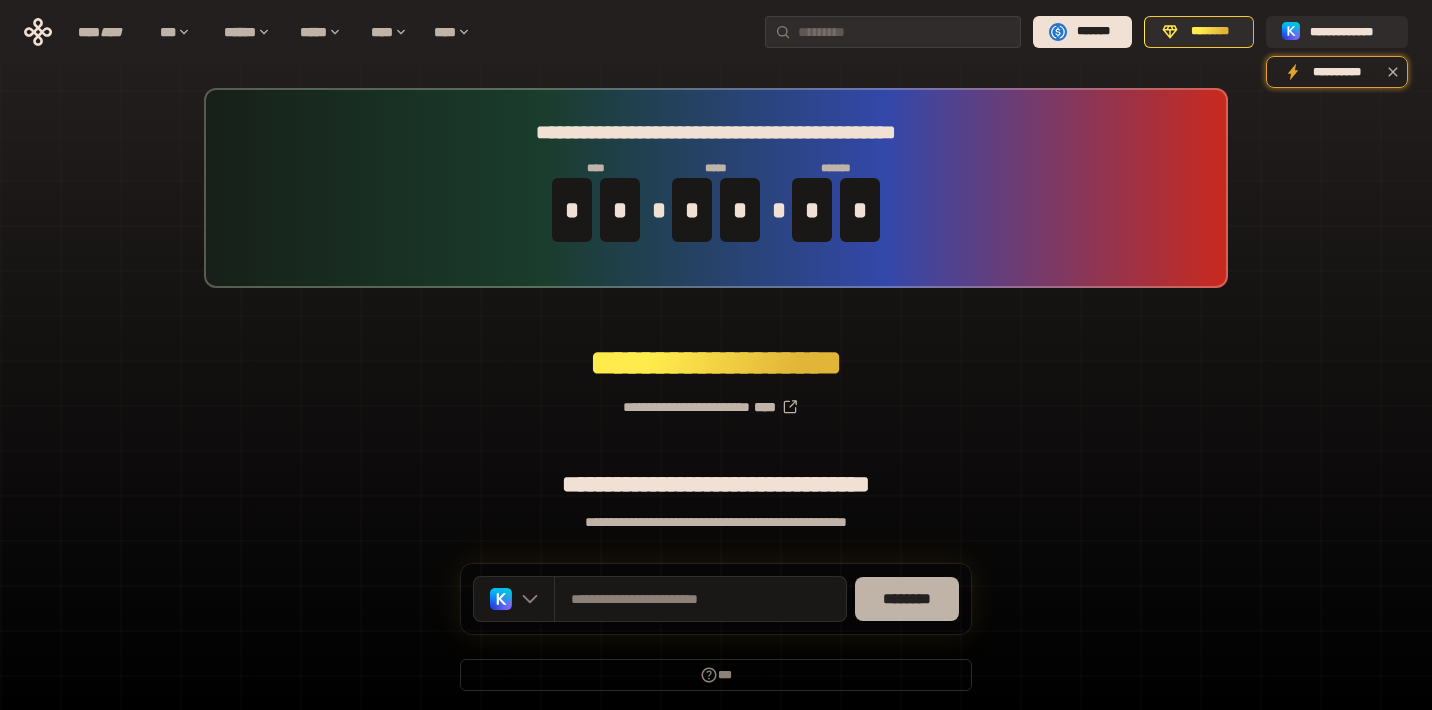 click on "********" at bounding box center (907, 599) 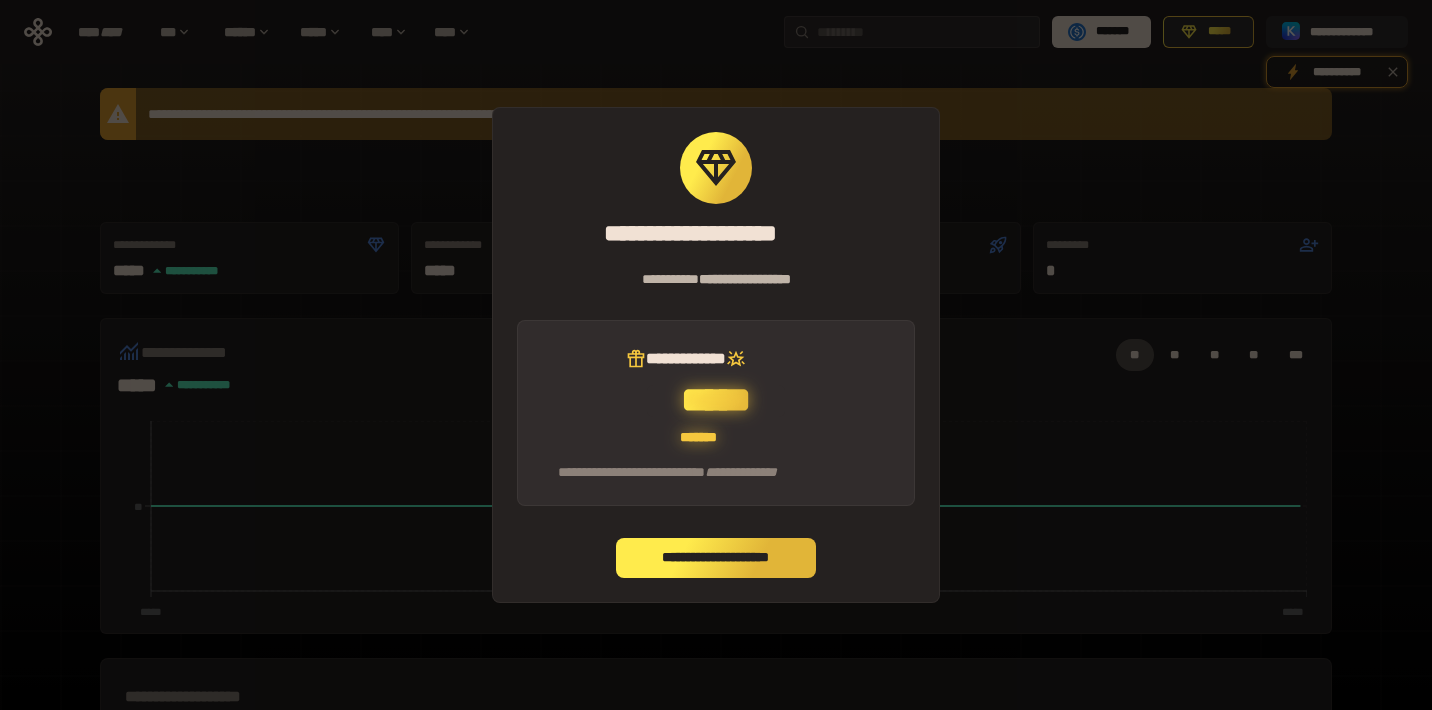 click on "**********" at bounding box center (716, 558) 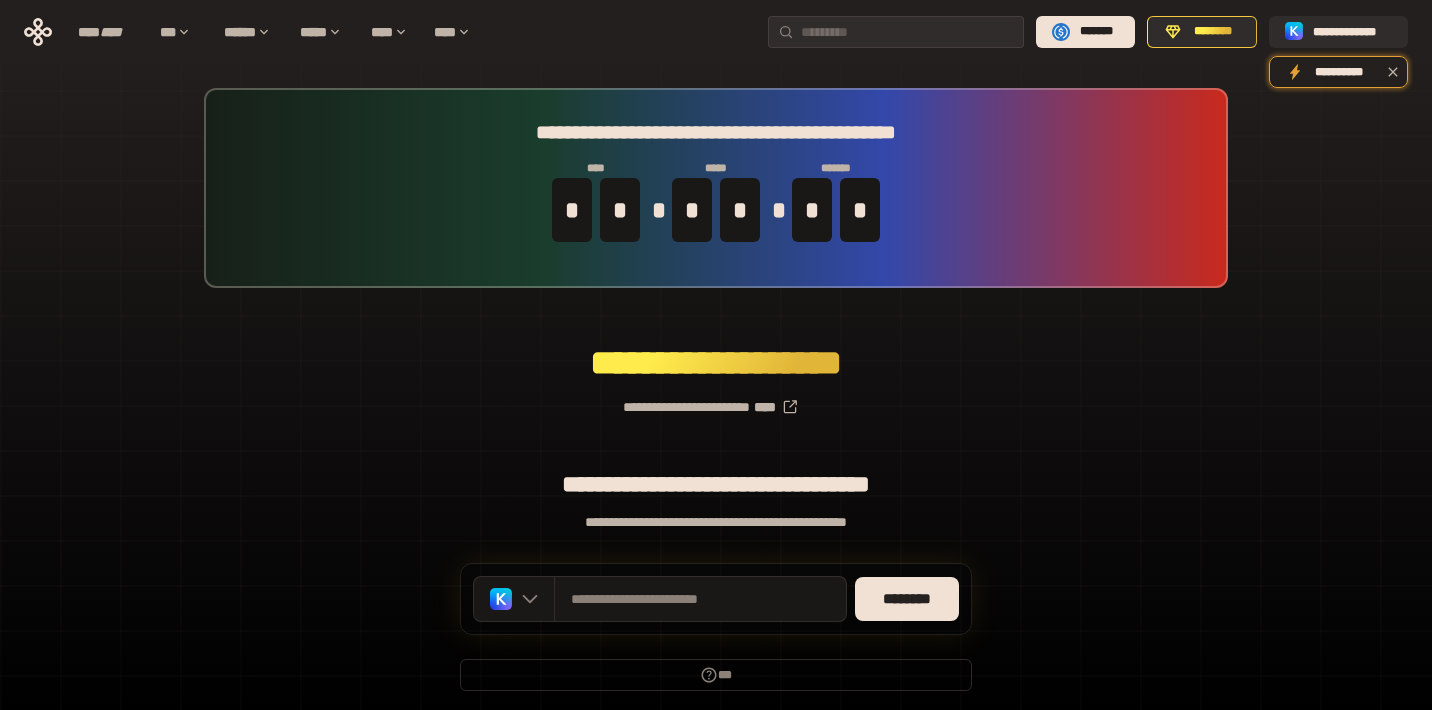 scroll, scrollTop: 0, scrollLeft: 0, axis: both 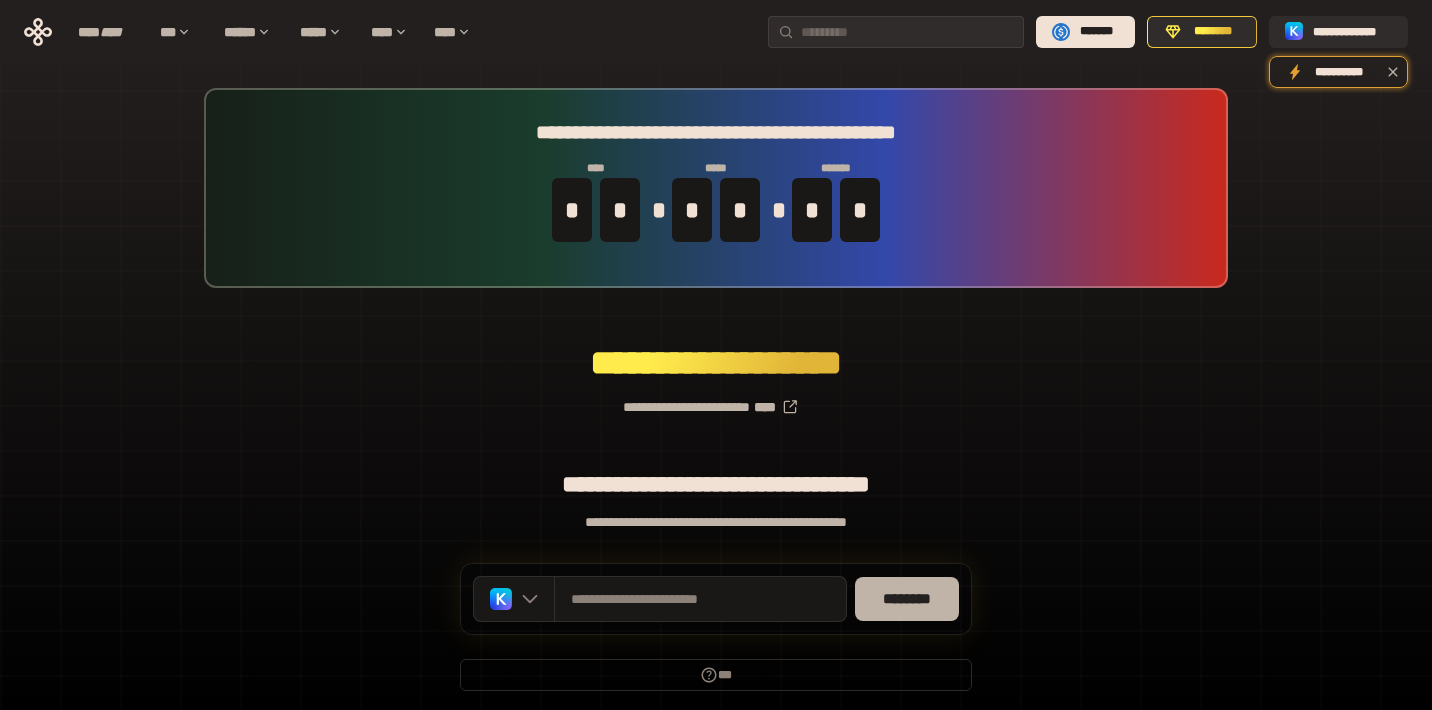 click on "********" at bounding box center (907, 599) 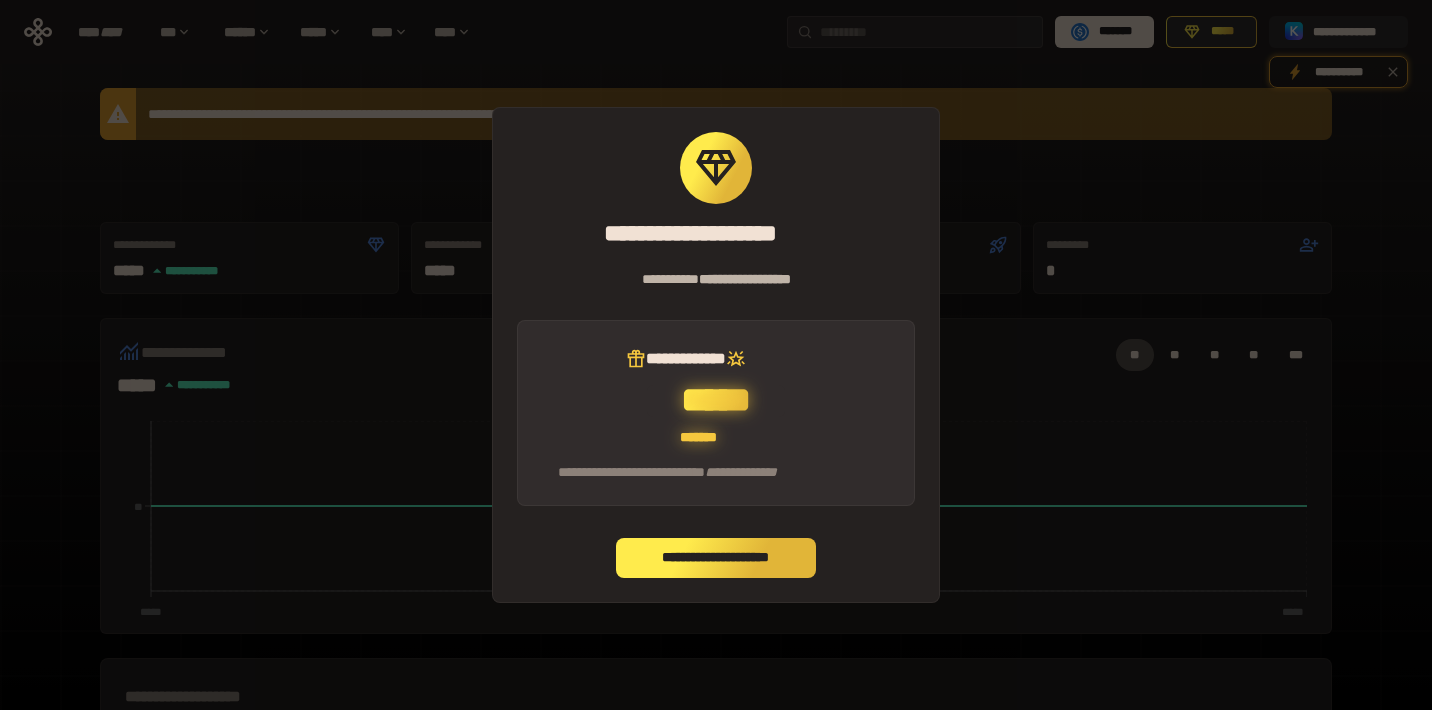 click on "**********" at bounding box center [716, 558] 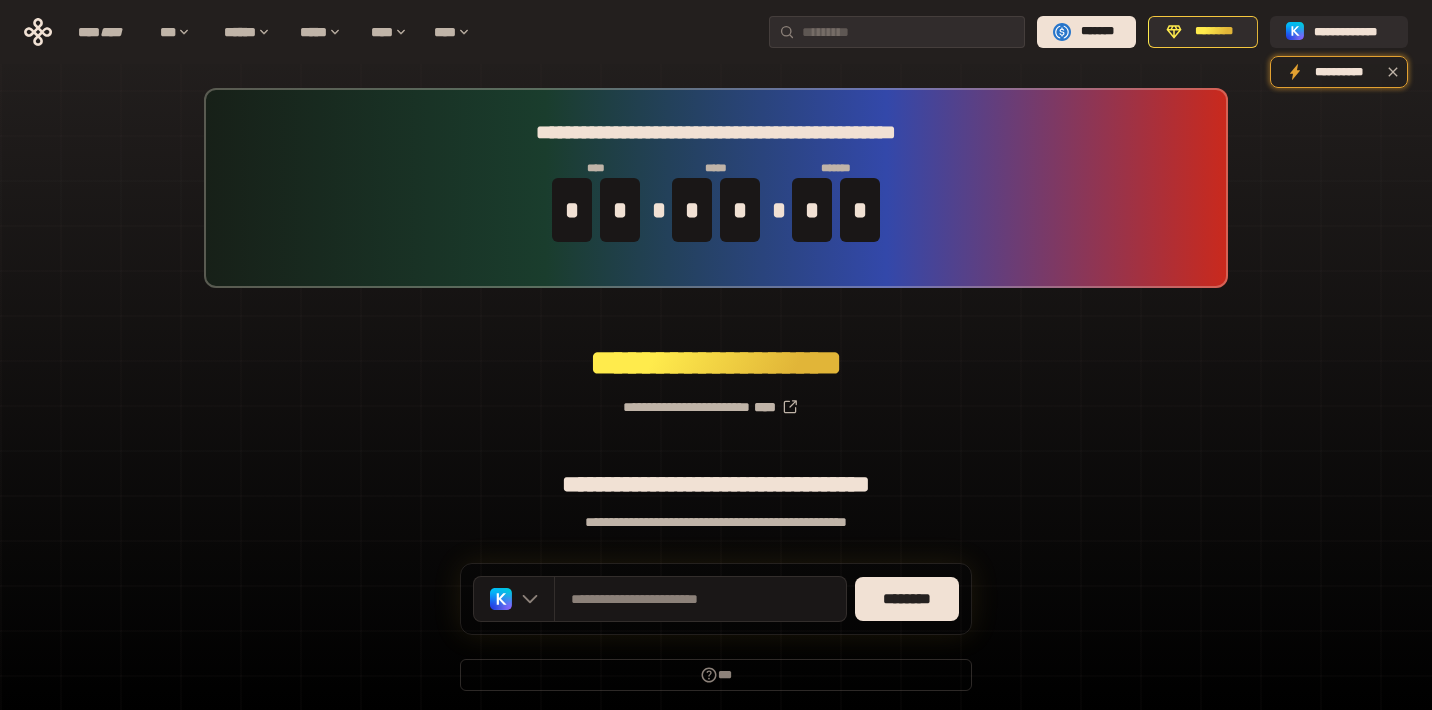 scroll, scrollTop: 0, scrollLeft: 0, axis: both 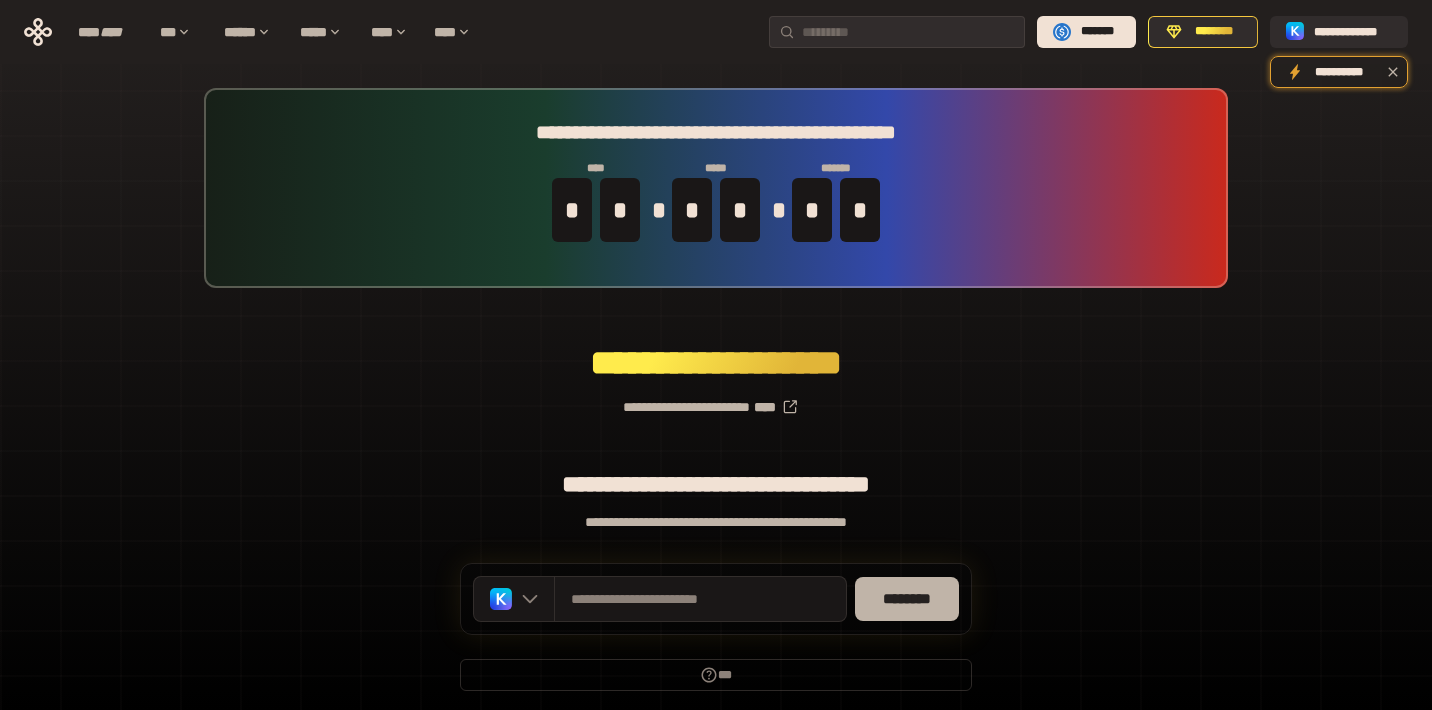 click on "********" at bounding box center (907, 599) 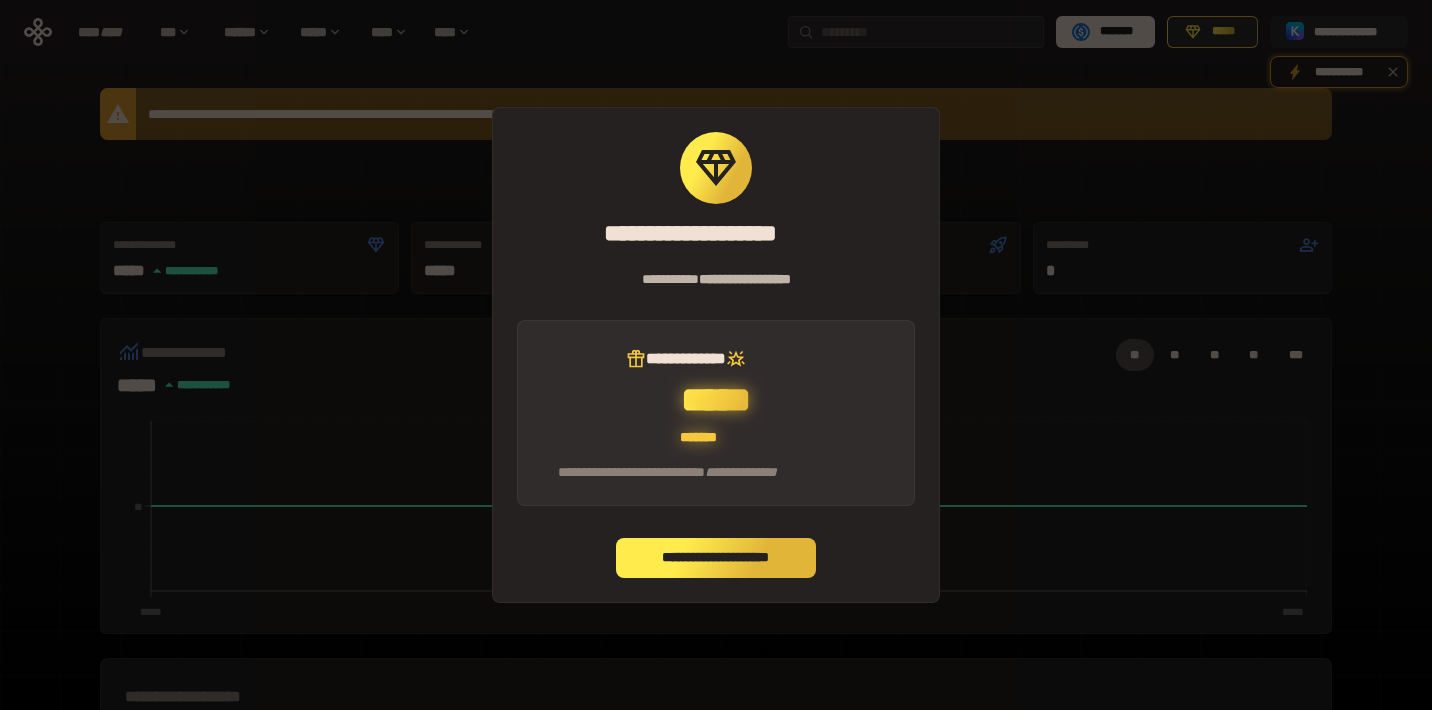 click on "**********" at bounding box center (716, 558) 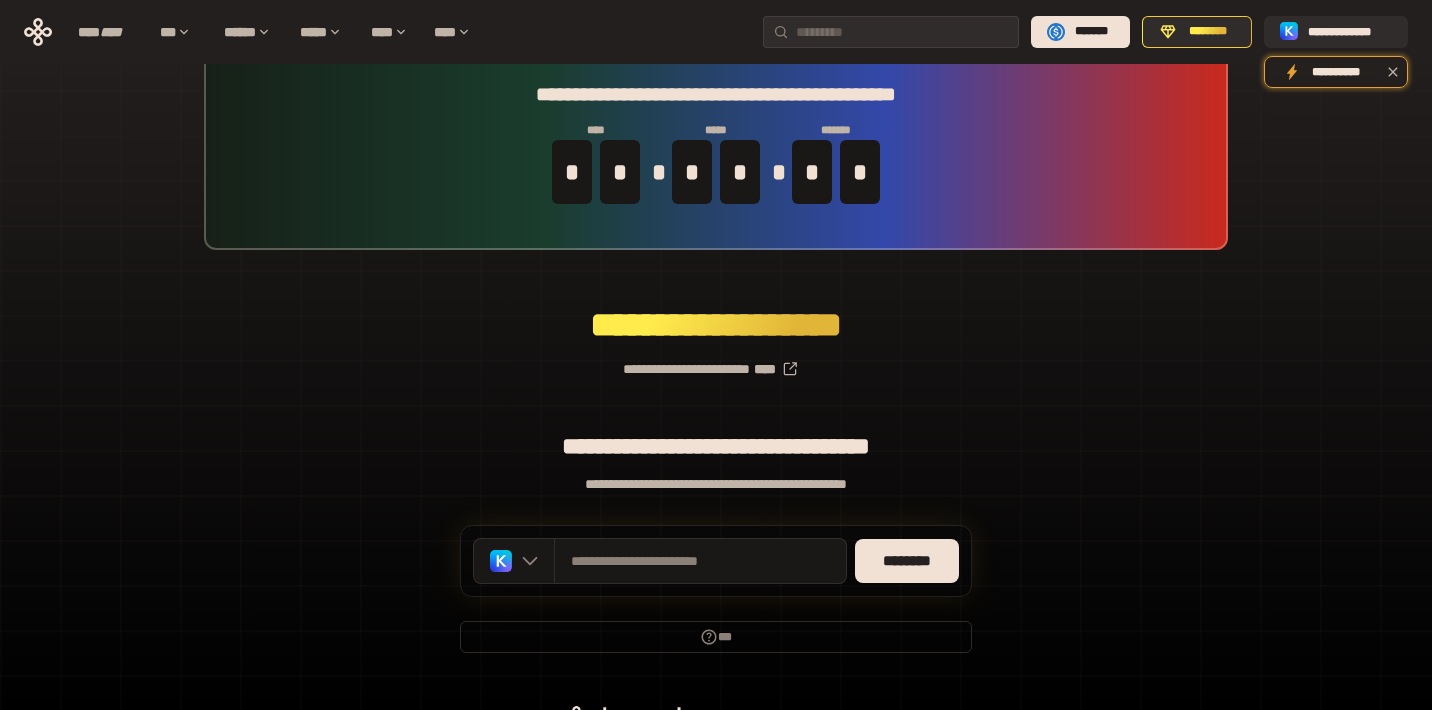 scroll, scrollTop: 73, scrollLeft: 0, axis: vertical 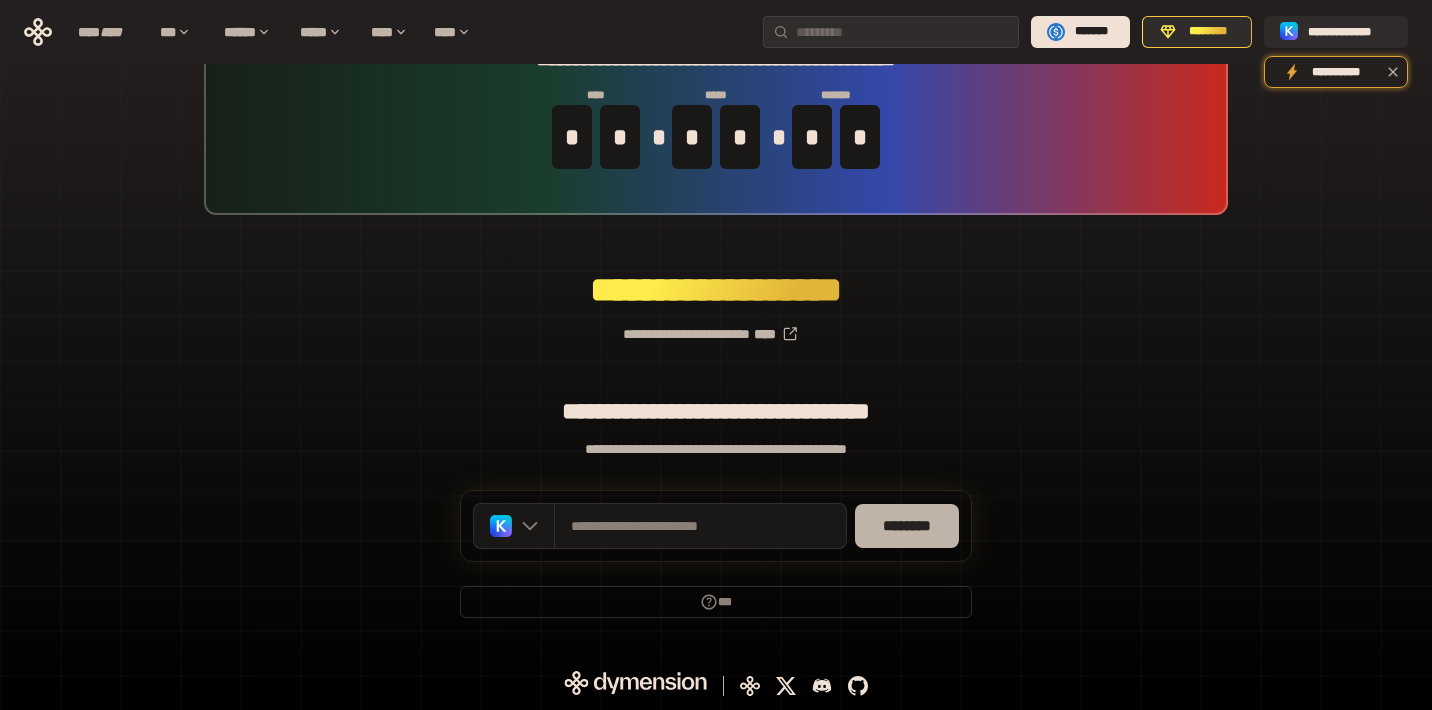 click on "********" at bounding box center (907, 526) 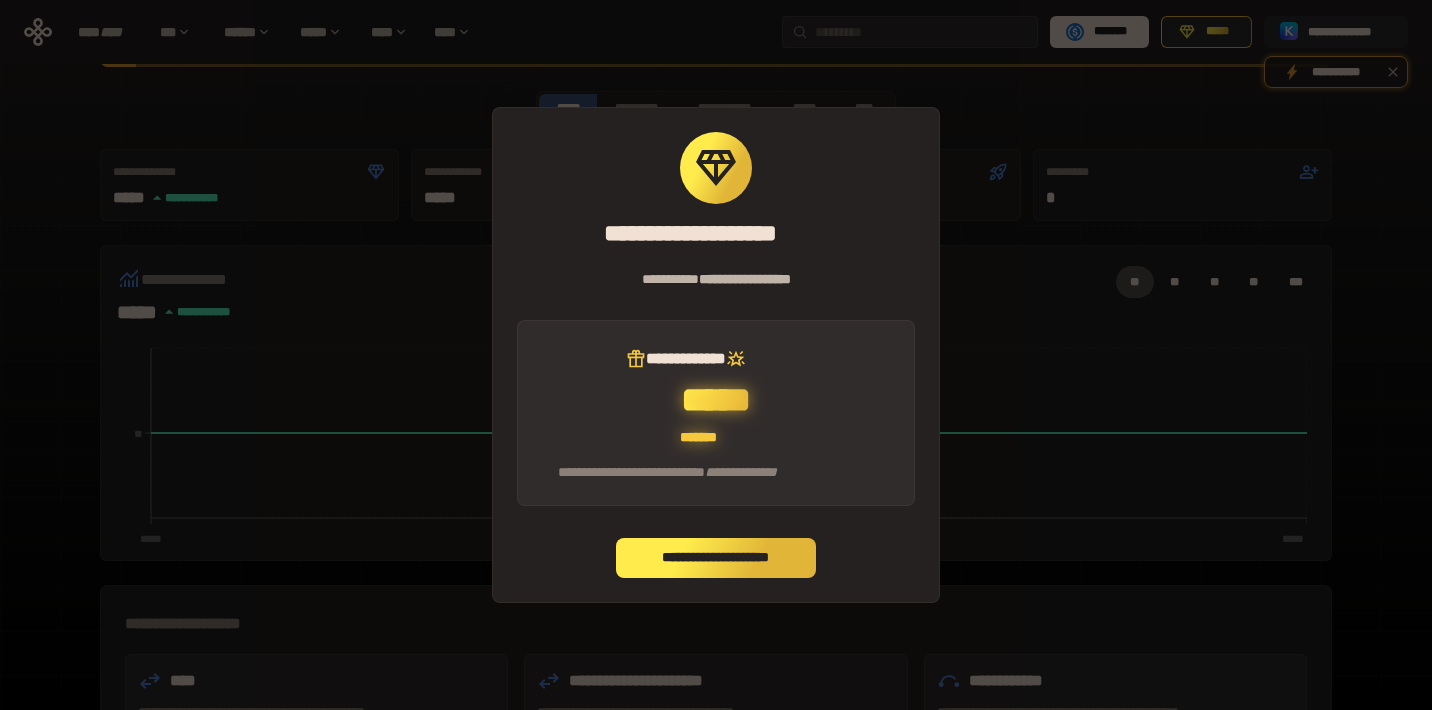 click on "**********" at bounding box center (716, 558) 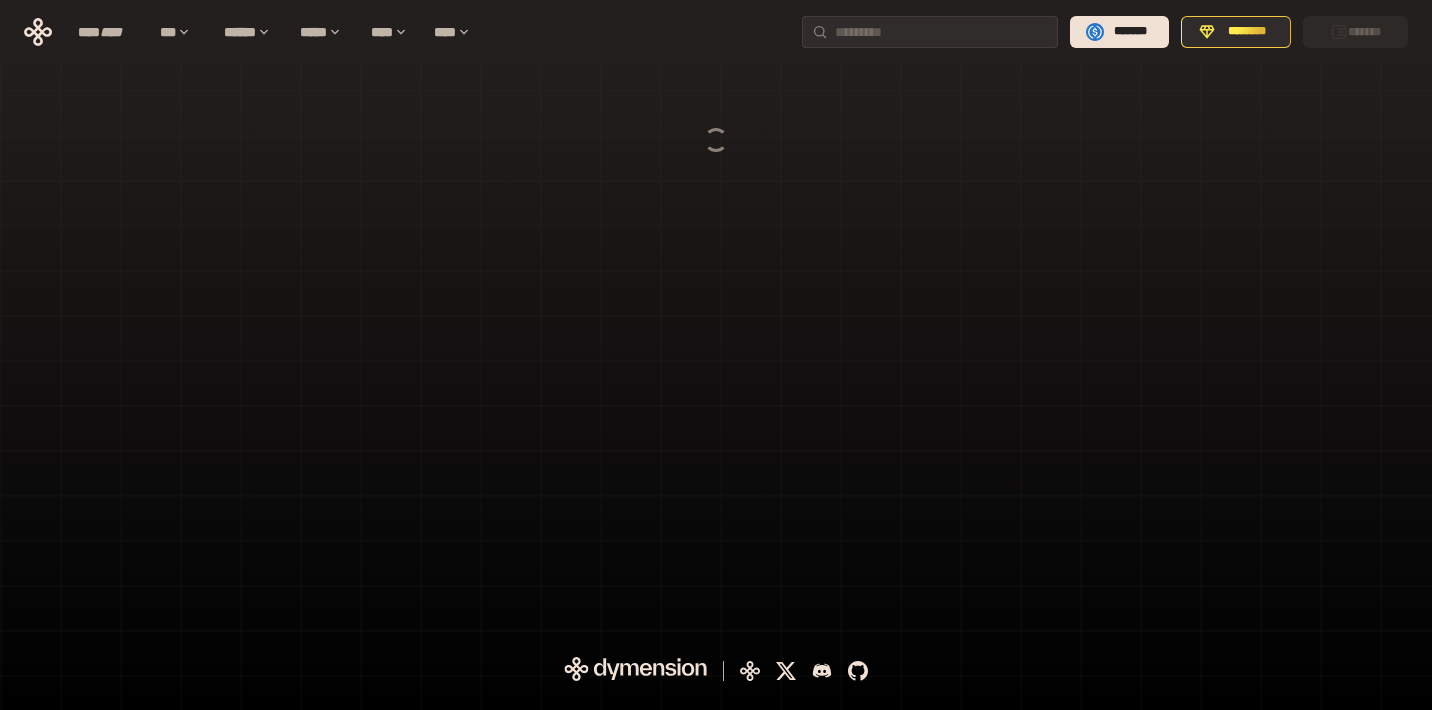 scroll, scrollTop: 0, scrollLeft: 0, axis: both 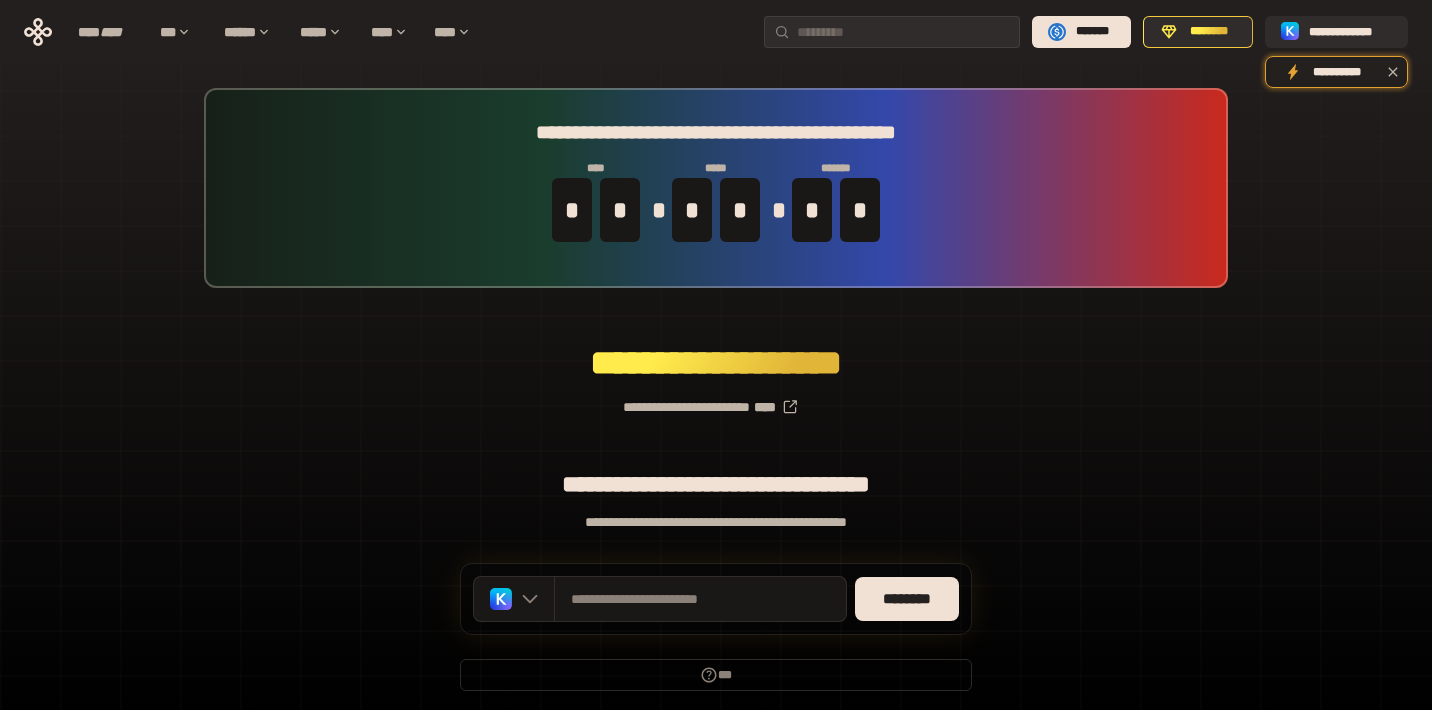 click on "**********" at bounding box center (716, 32) 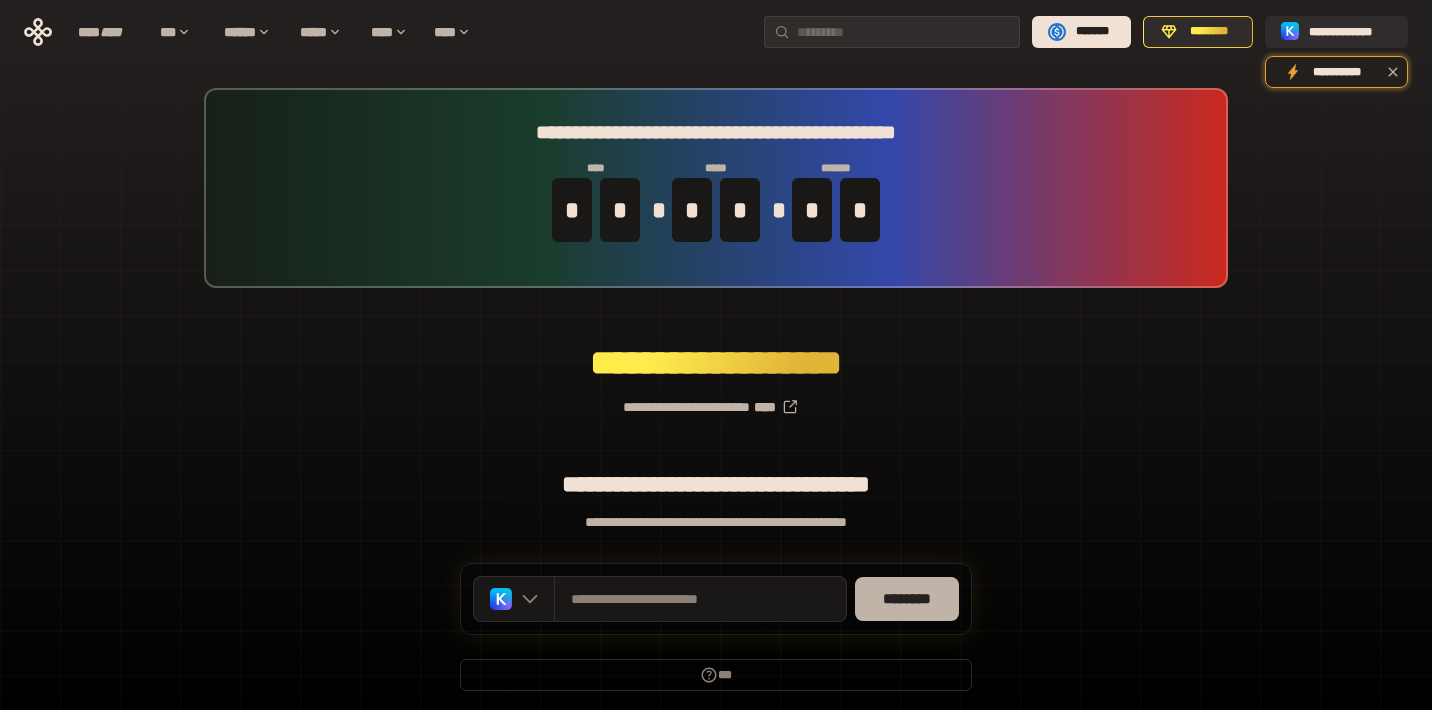 click on "********" at bounding box center (907, 599) 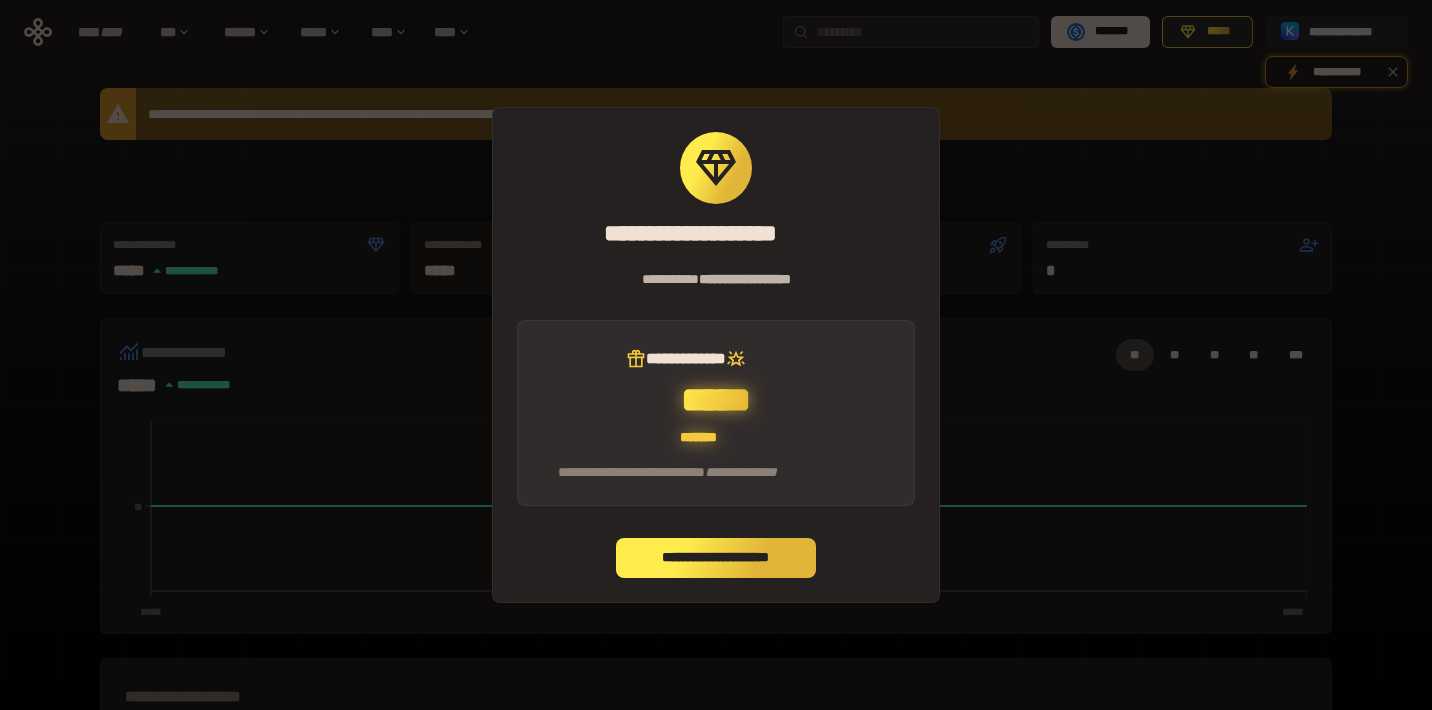 click on "**********" at bounding box center (716, 558) 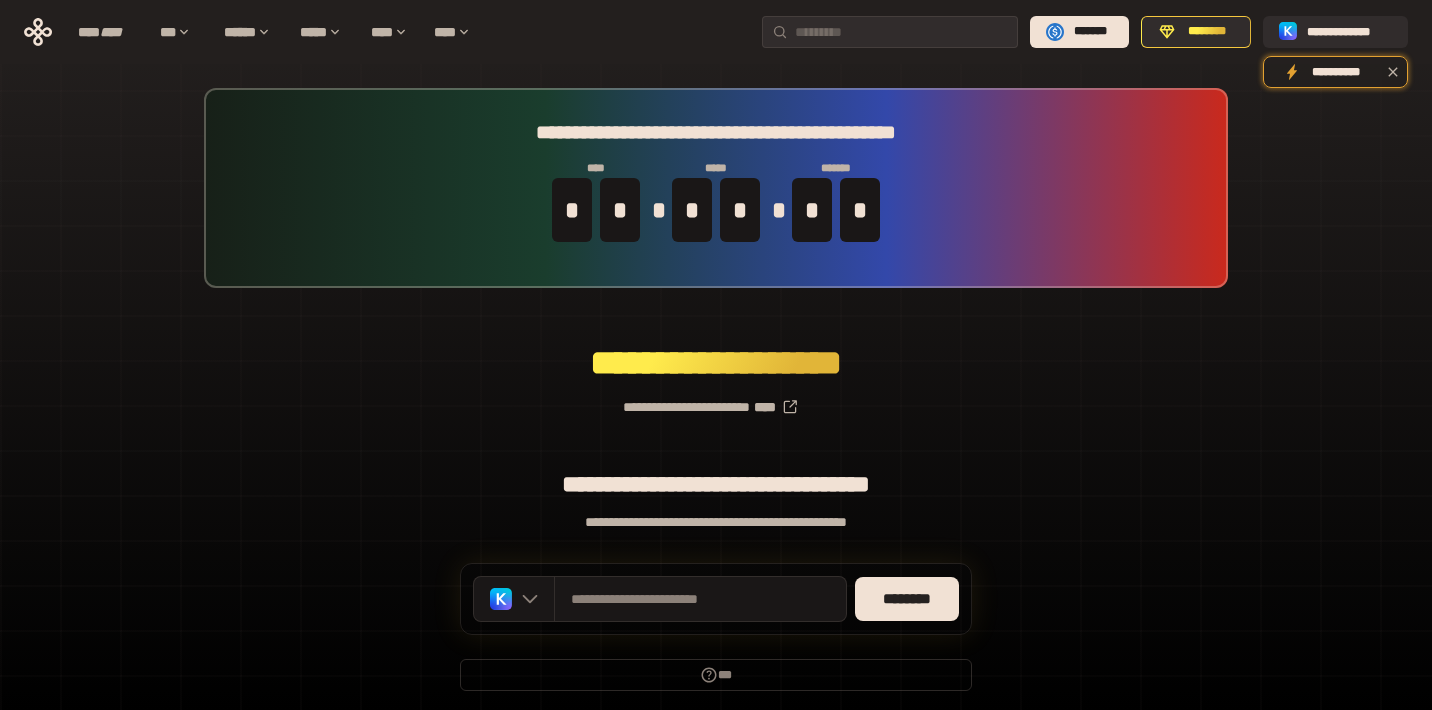 scroll, scrollTop: 0, scrollLeft: 0, axis: both 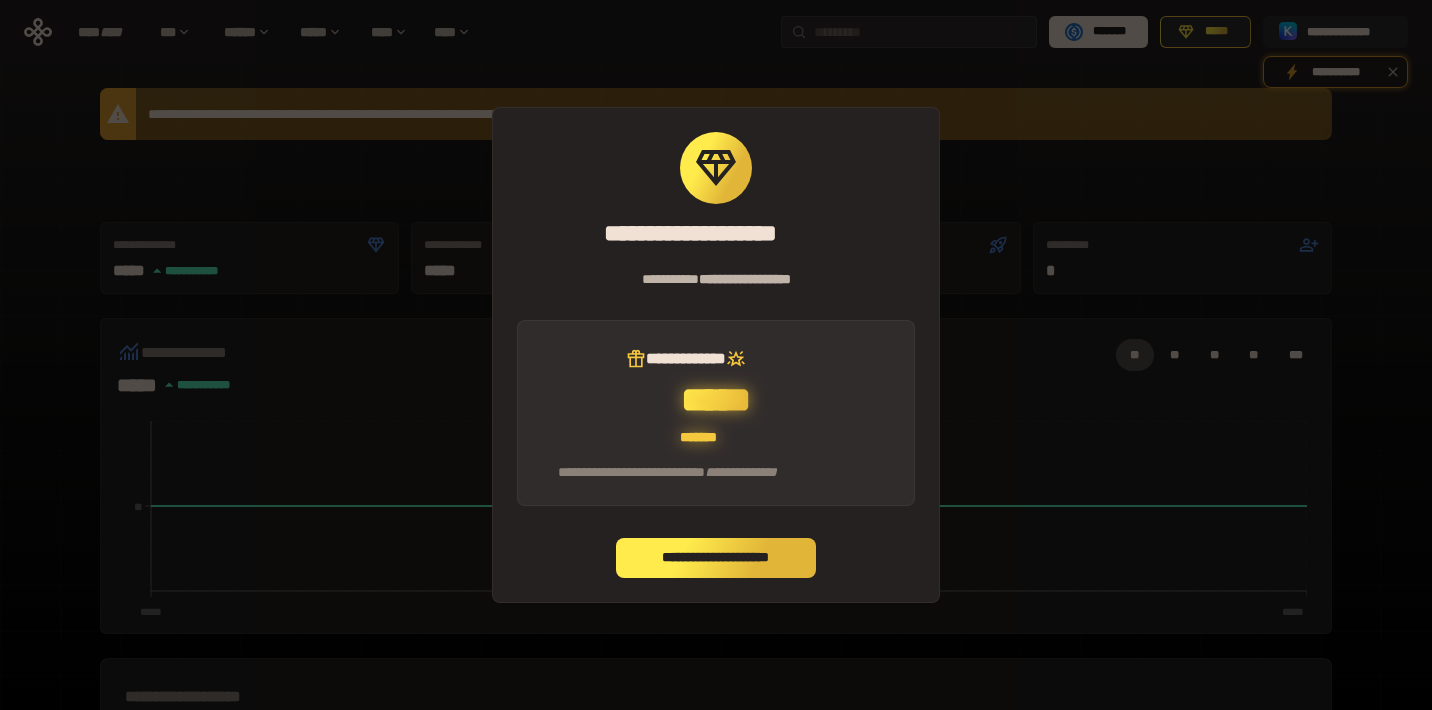 click on "**********" at bounding box center (716, 558) 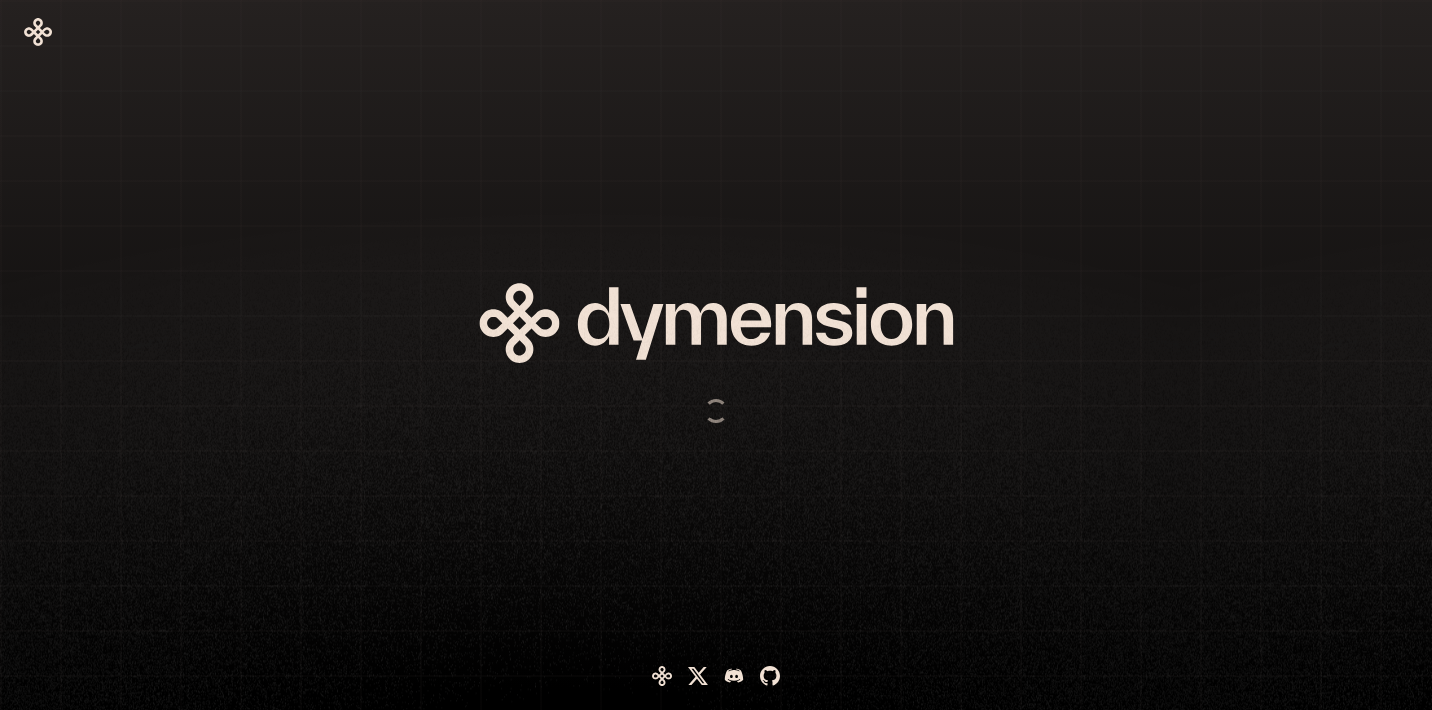 scroll, scrollTop: 0, scrollLeft: 0, axis: both 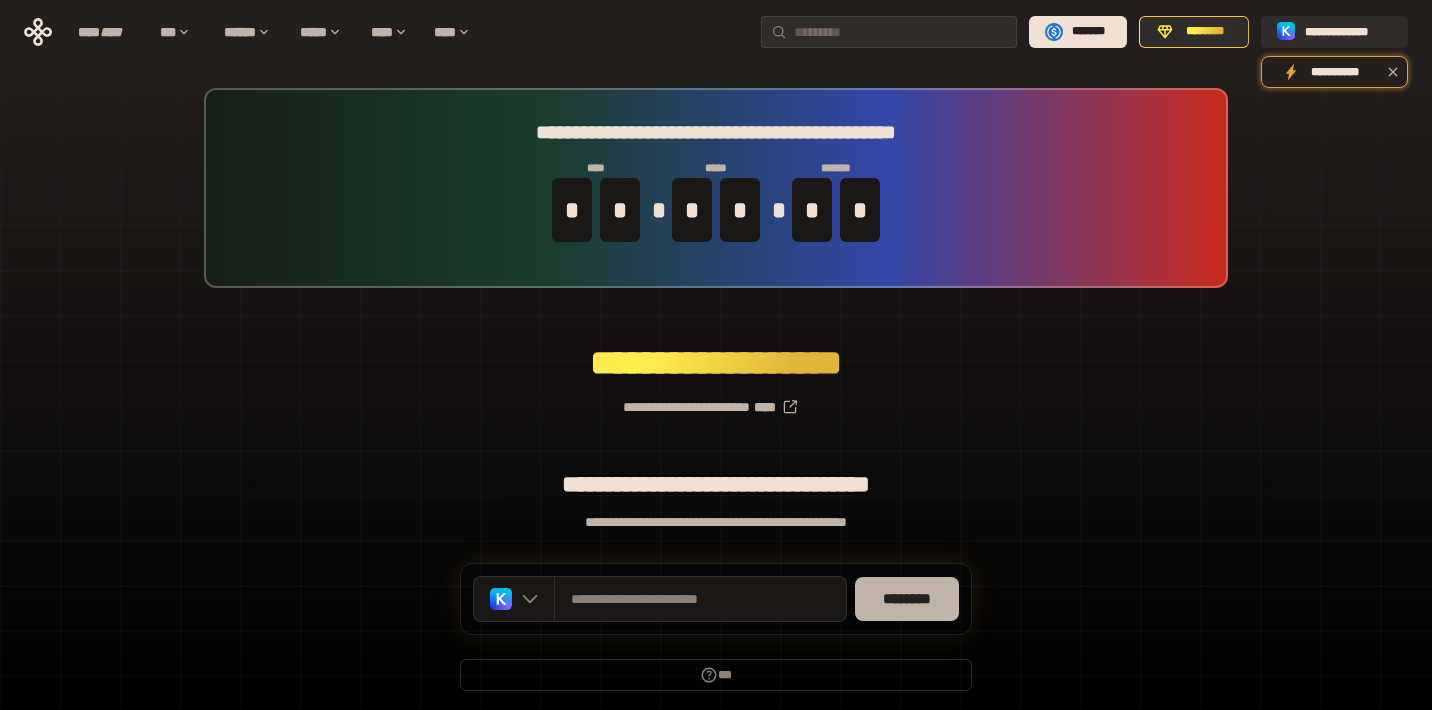 click on "********" at bounding box center [907, 599] 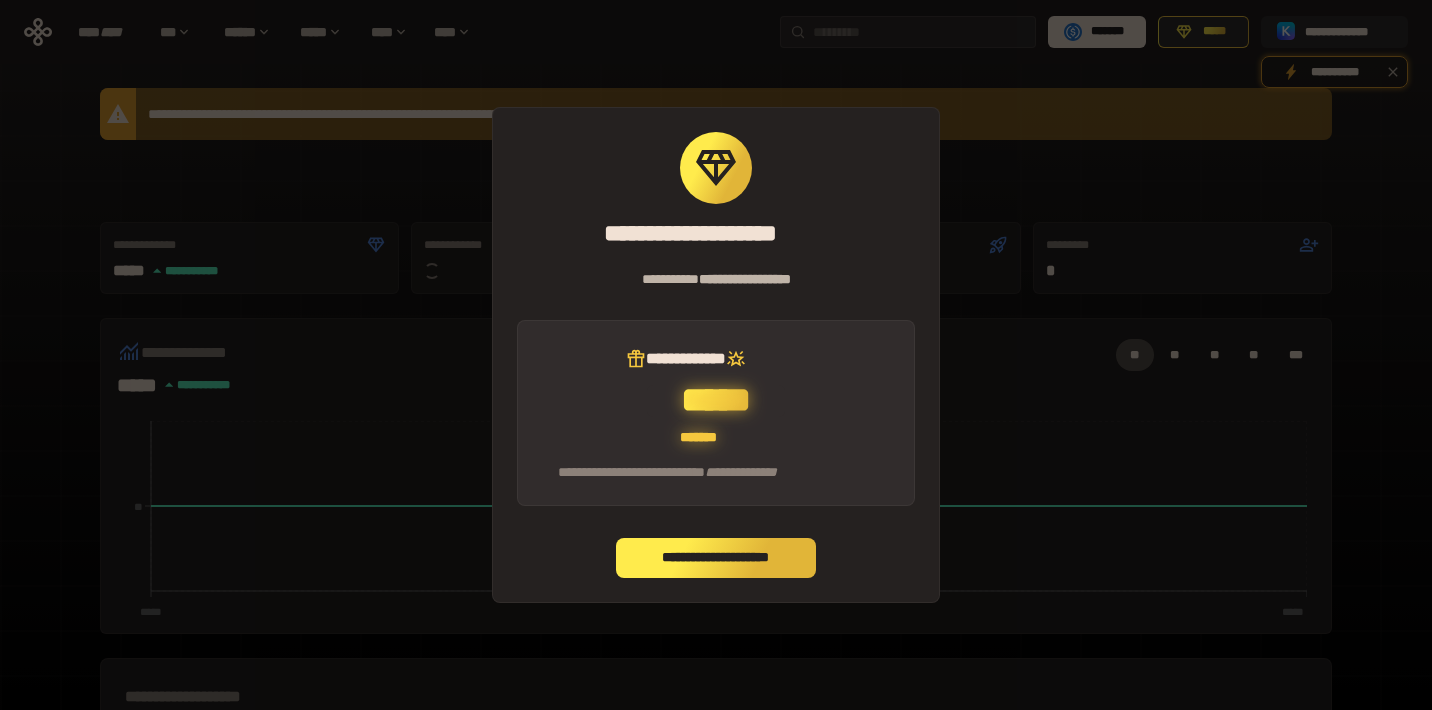 click on "**********" at bounding box center [716, 558] 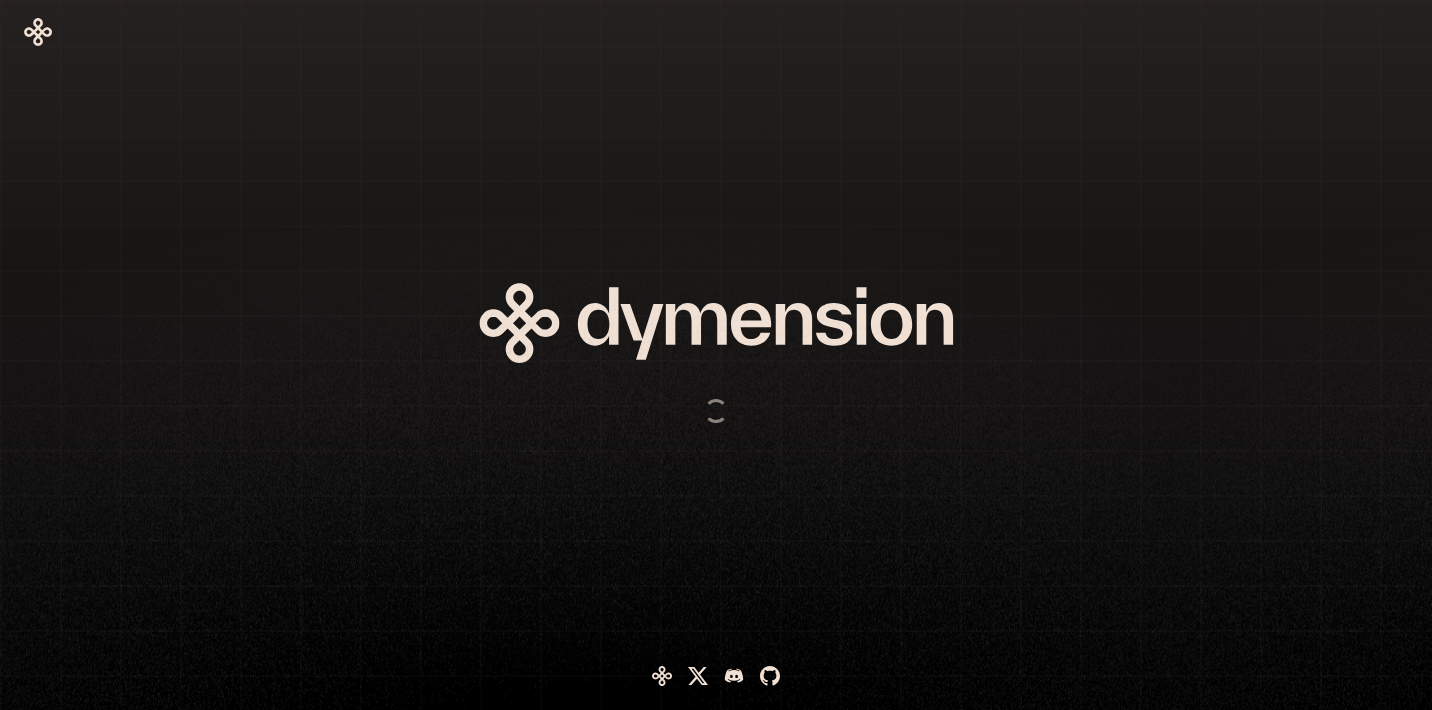 scroll, scrollTop: 0, scrollLeft: 0, axis: both 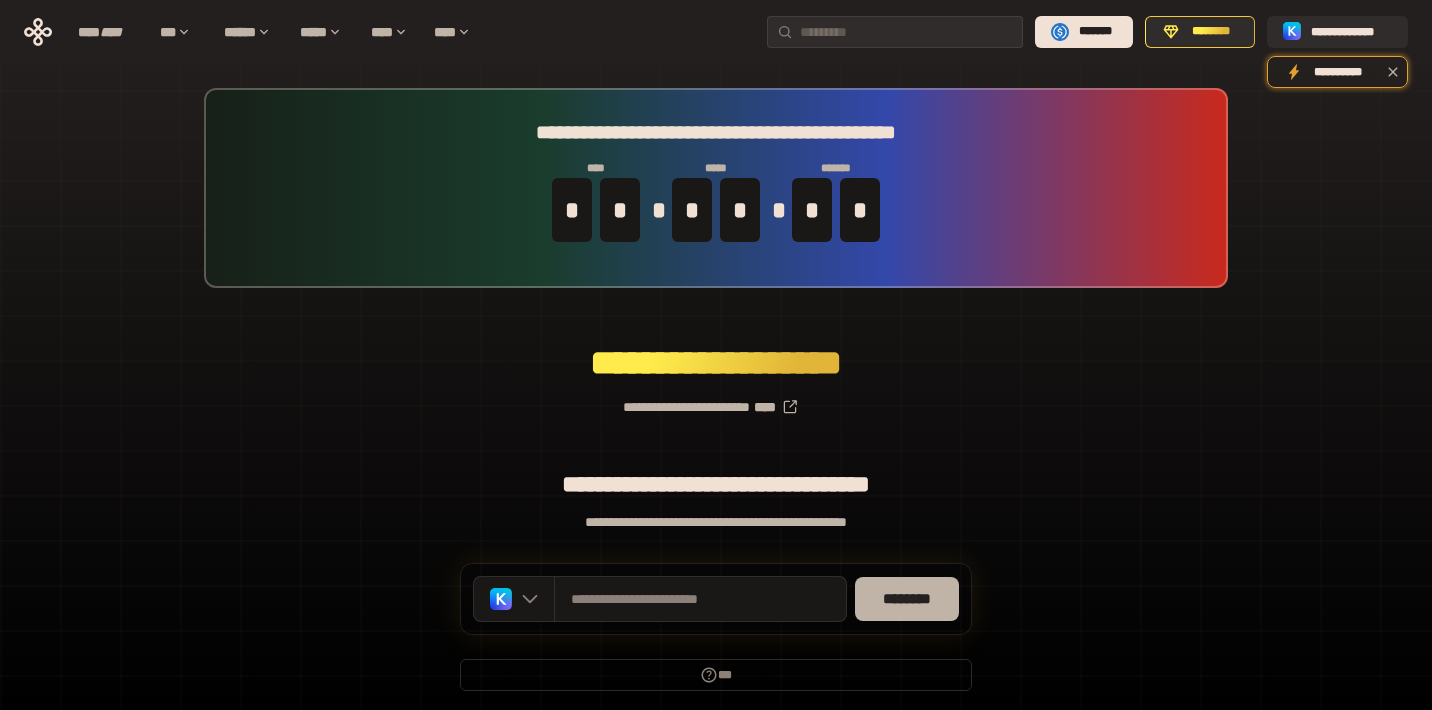click on "********" at bounding box center [907, 599] 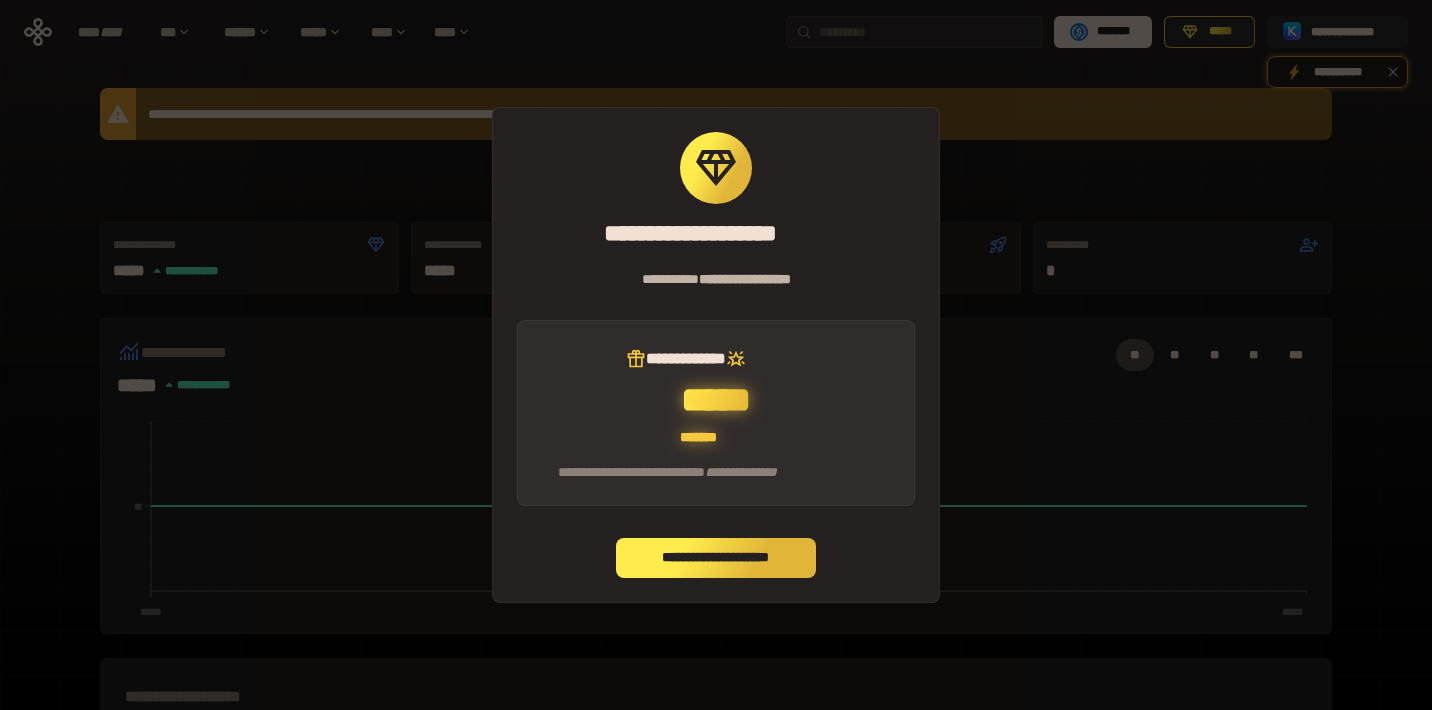 click on "**********" at bounding box center (716, 558) 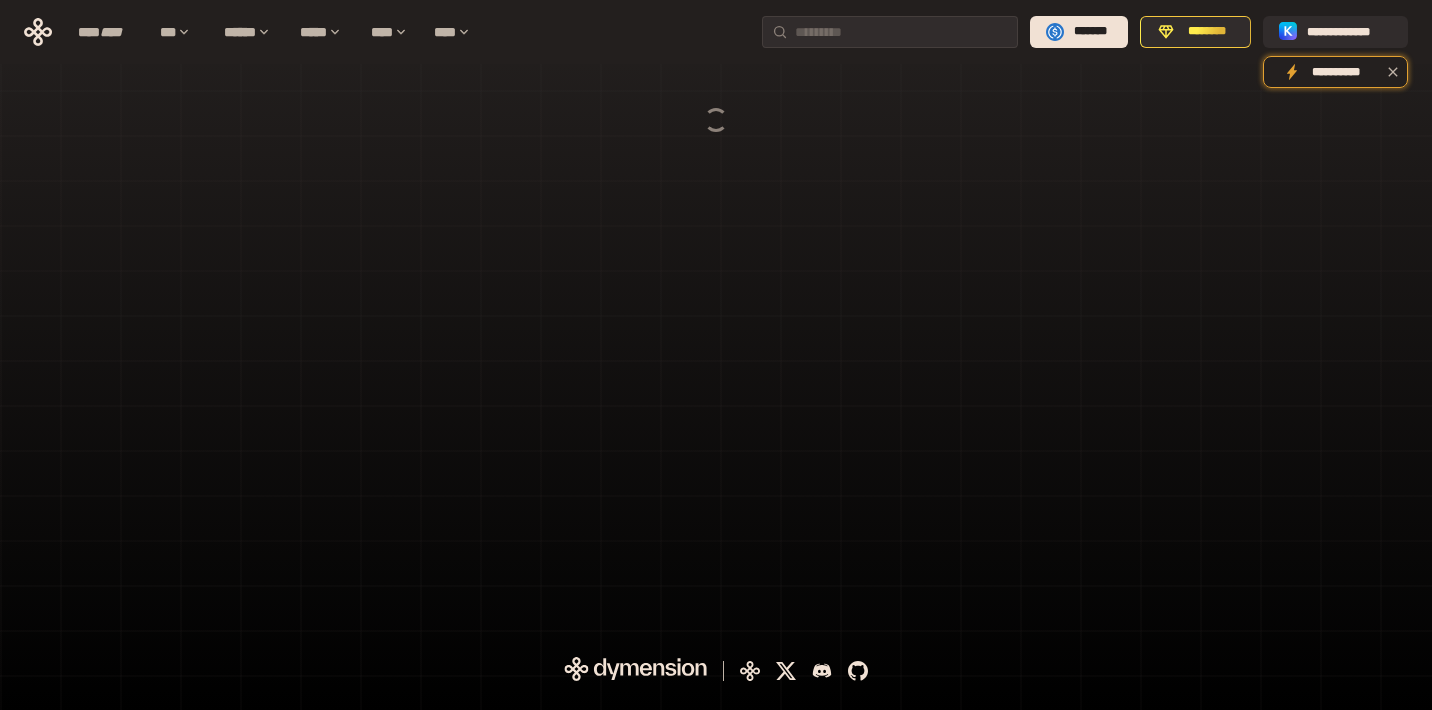 scroll, scrollTop: 0, scrollLeft: 0, axis: both 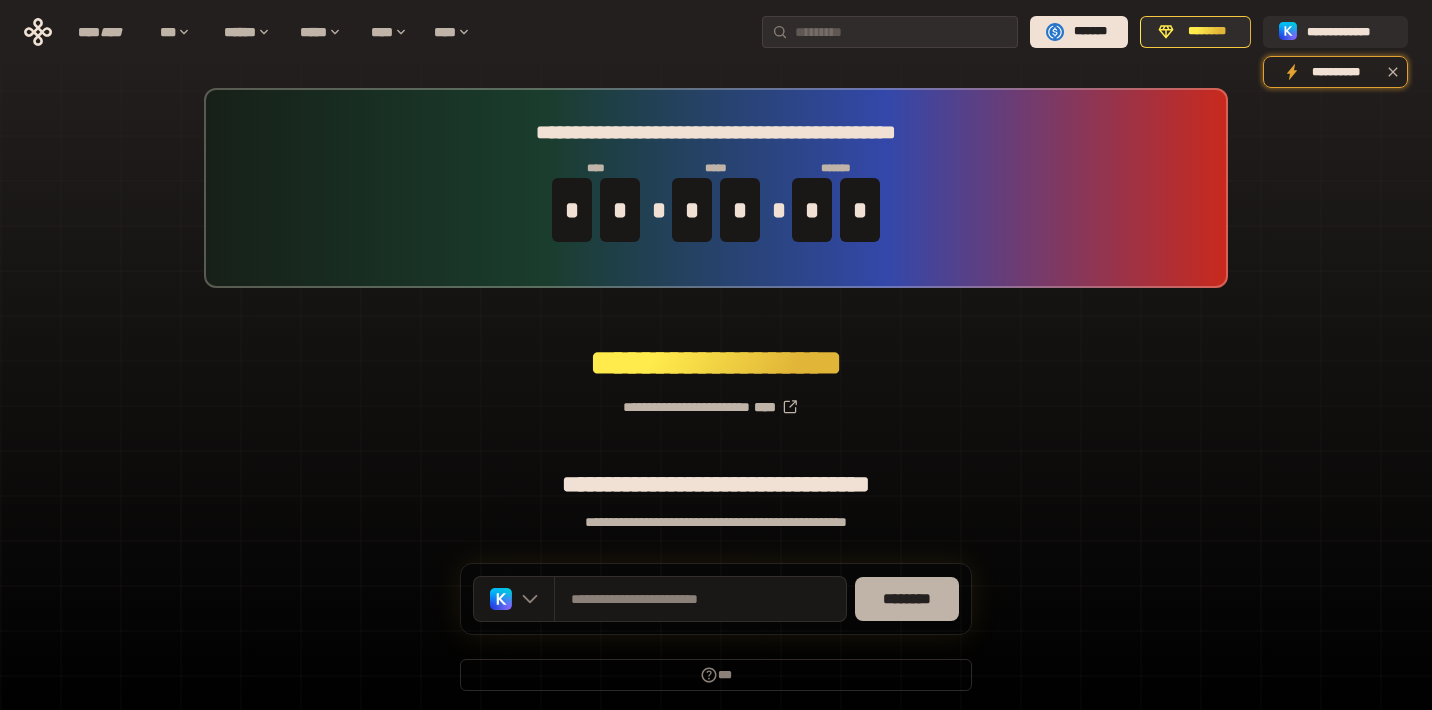 click on "********" at bounding box center (907, 599) 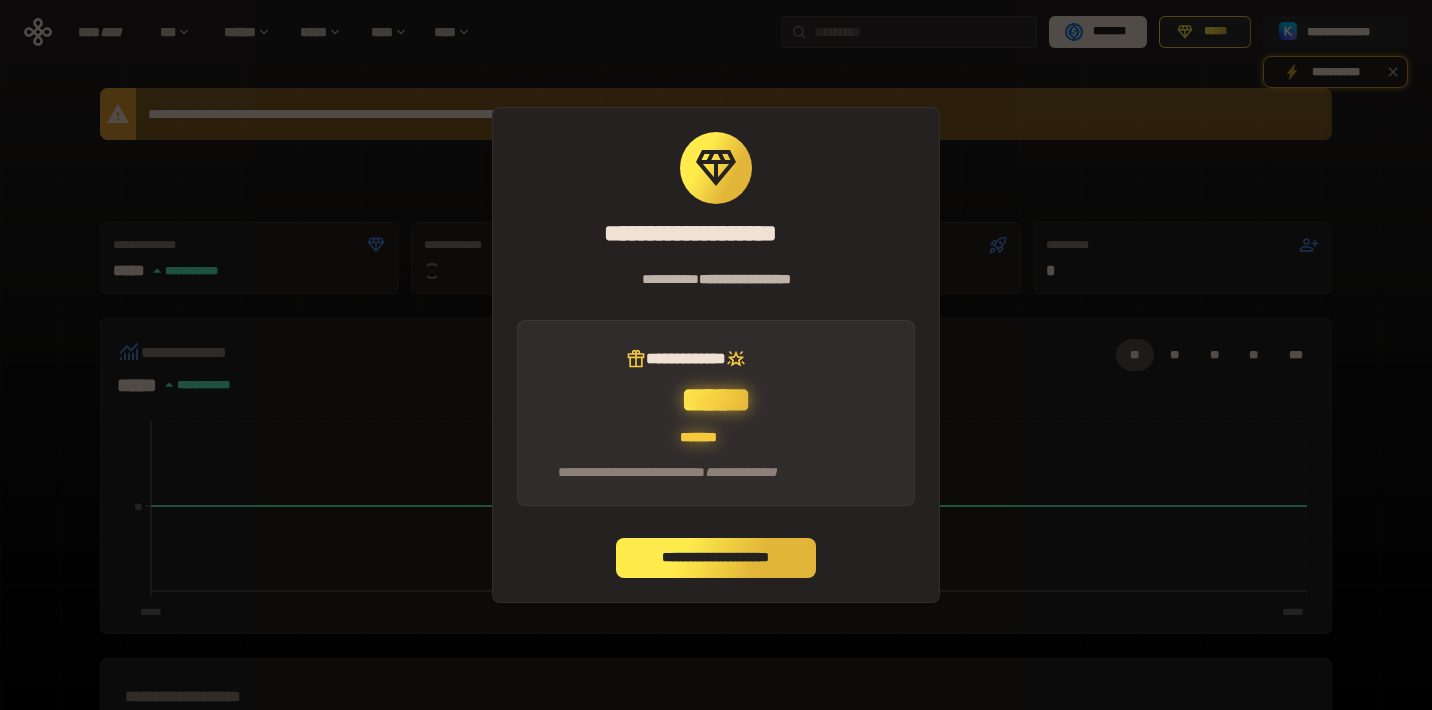 click on "**********" at bounding box center (716, 558) 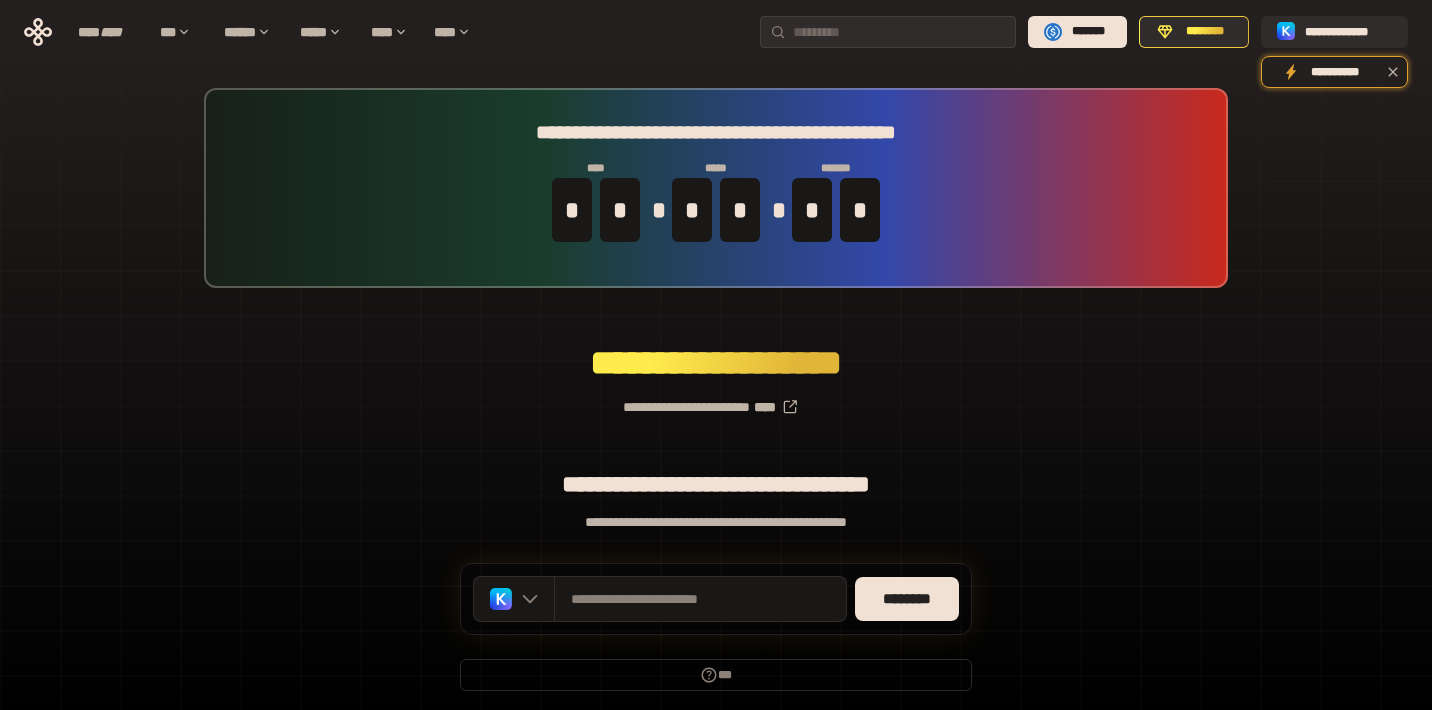 scroll, scrollTop: 0, scrollLeft: 0, axis: both 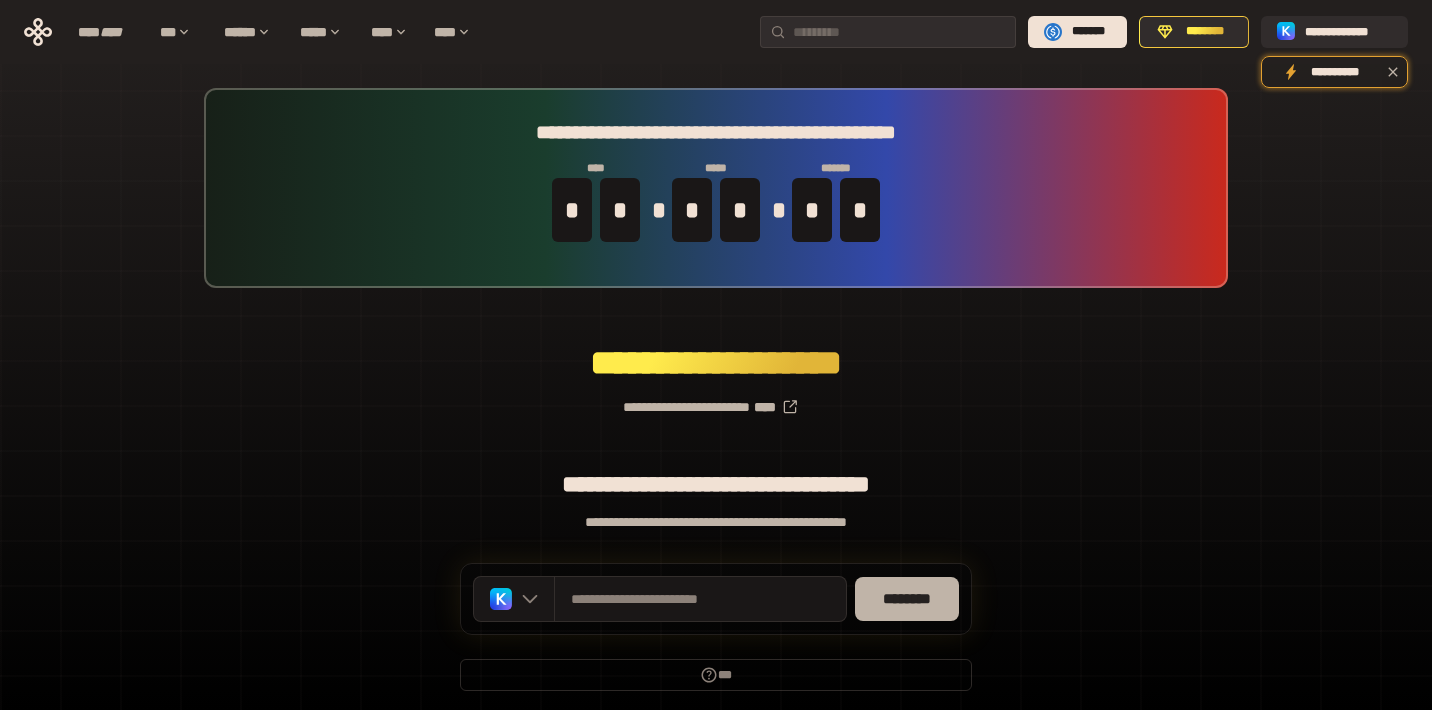 click on "********" at bounding box center (907, 599) 